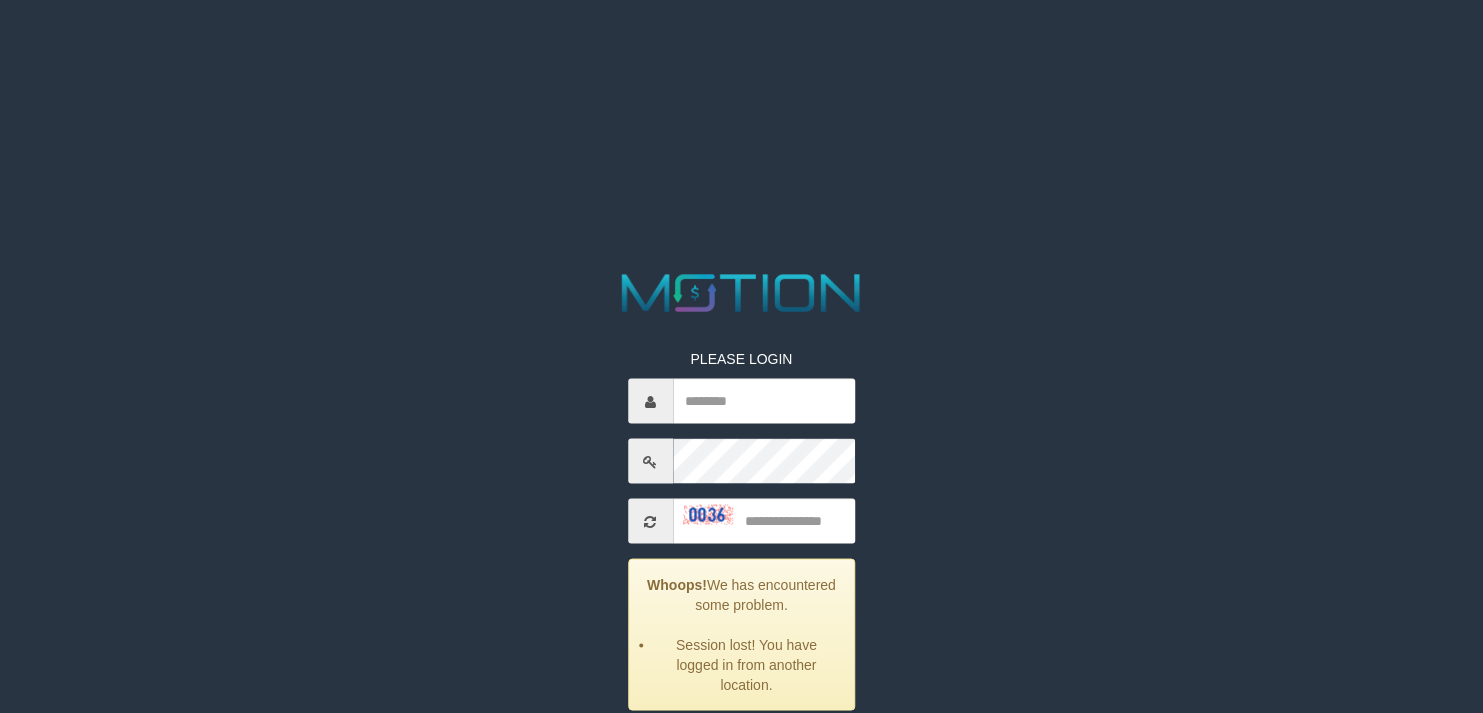 scroll, scrollTop: 0, scrollLeft: 0, axis: both 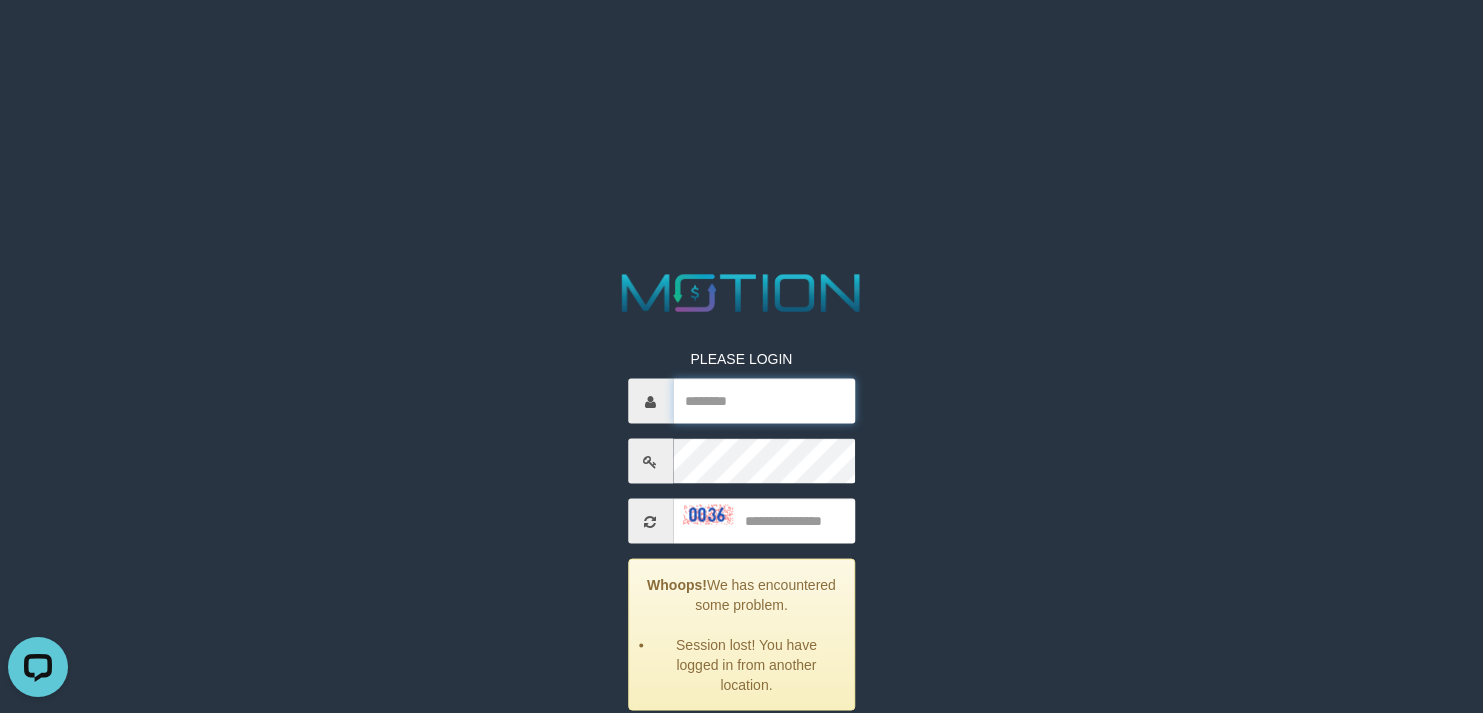 drag, startPoint x: 774, startPoint y: 389, endPoint x: 773, endPoint y: 399, distance: 10.049875 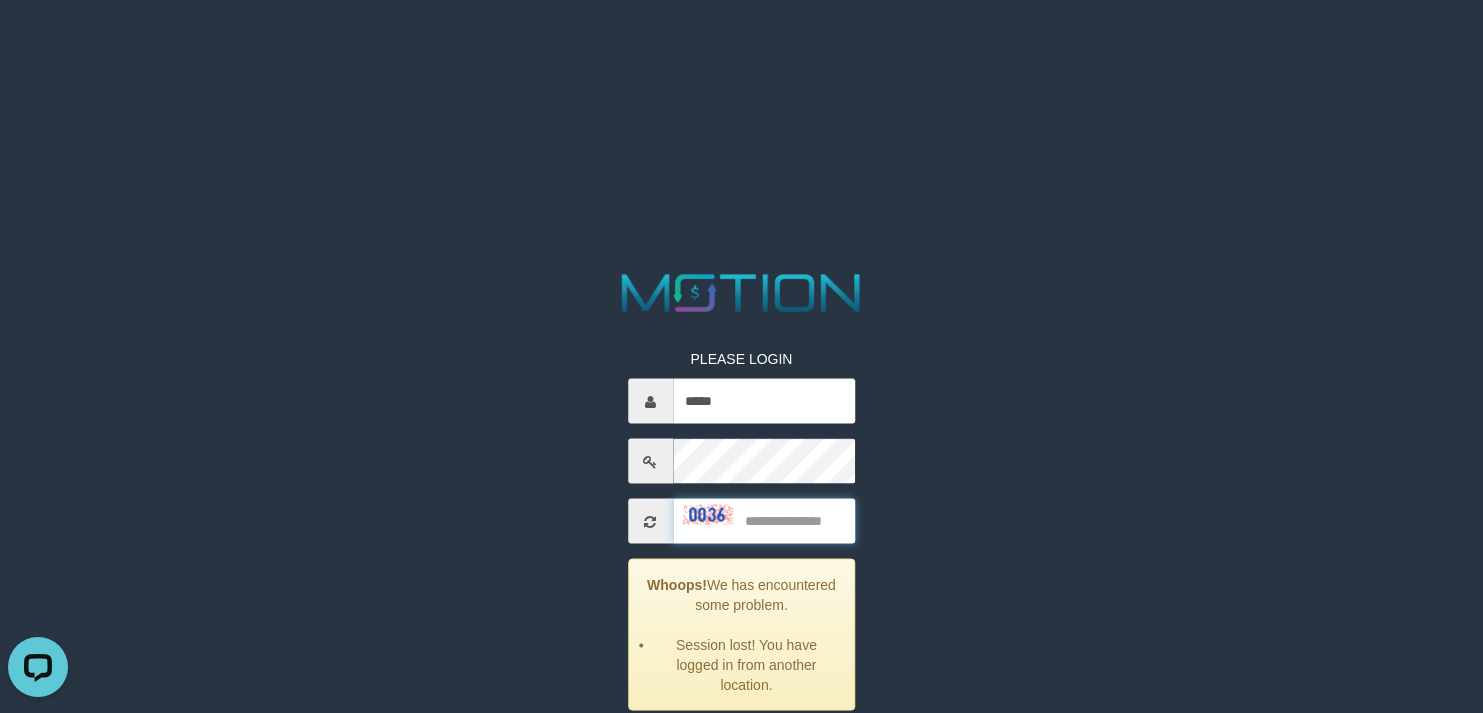 click at bounding box center [764, 521] 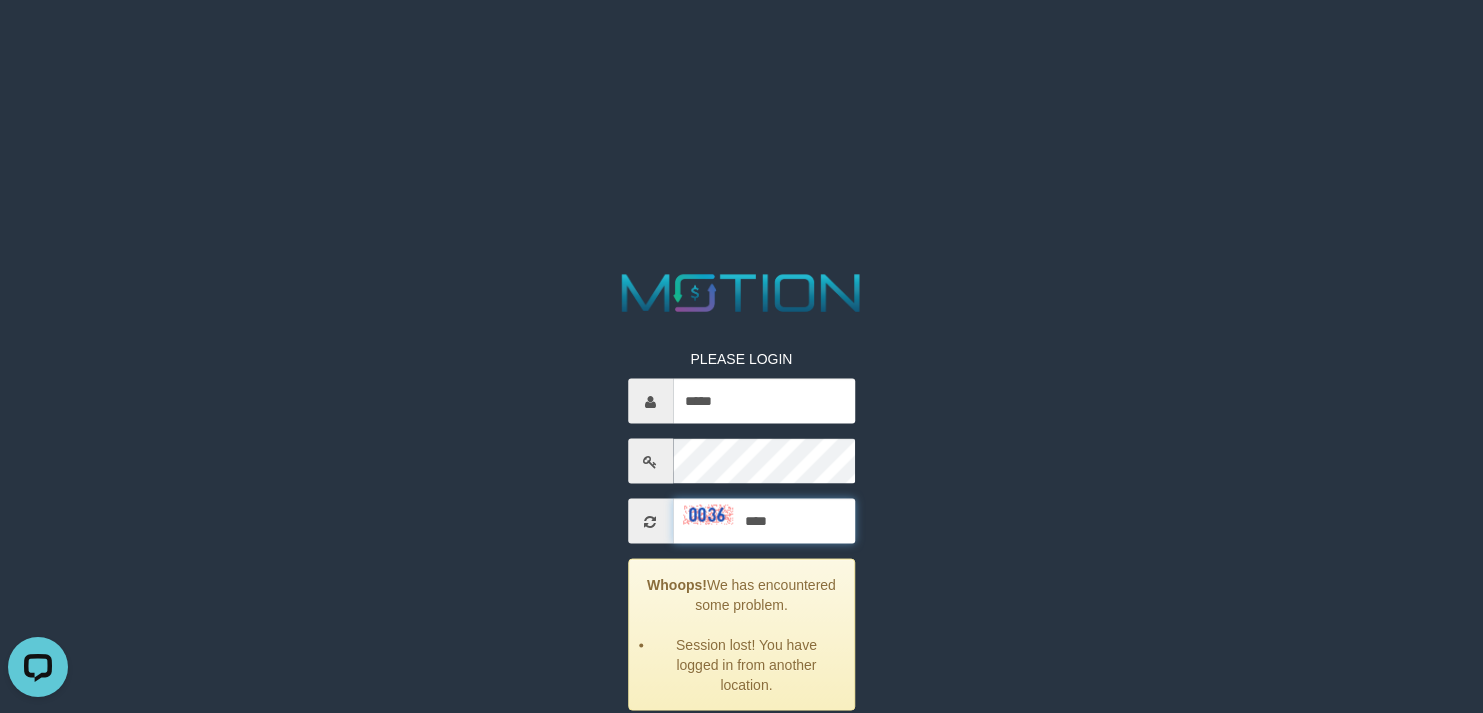 type on "****" 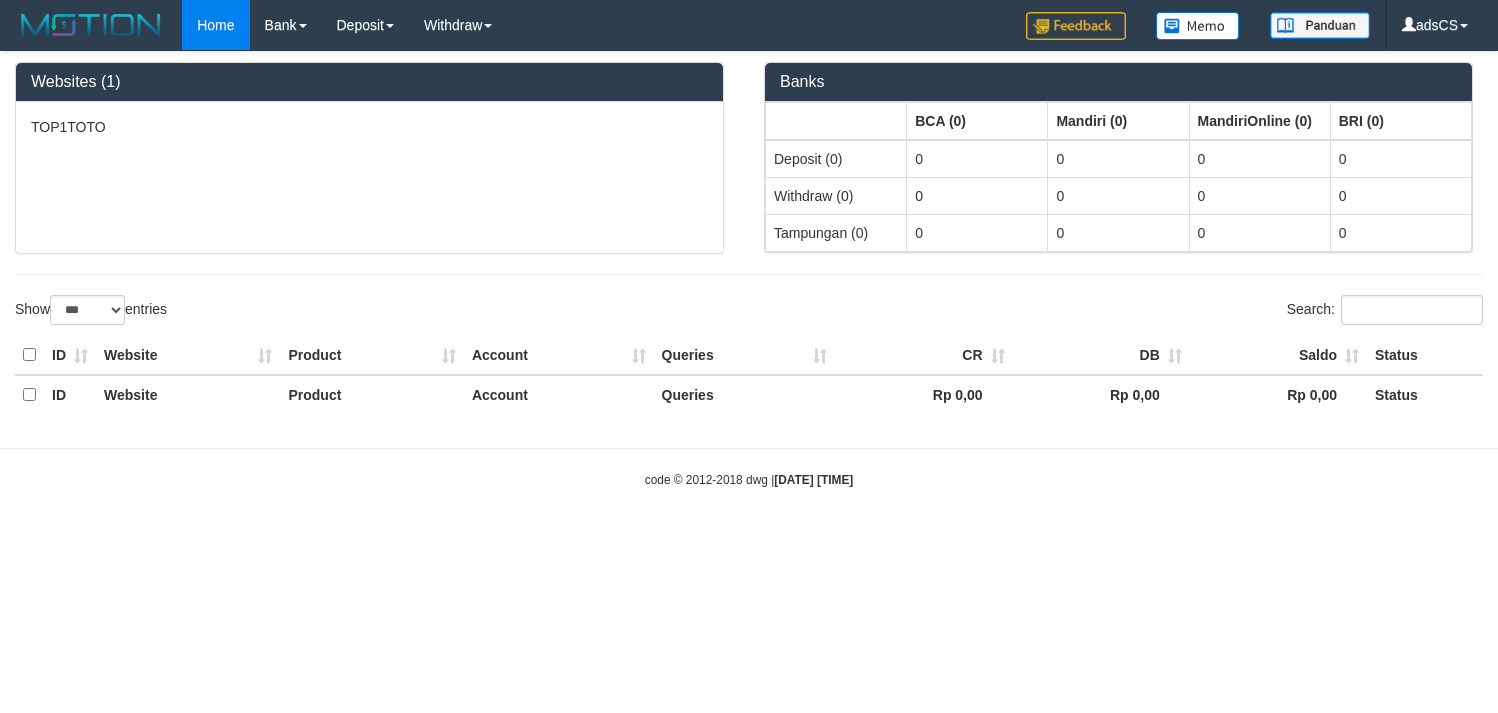 select on "***" 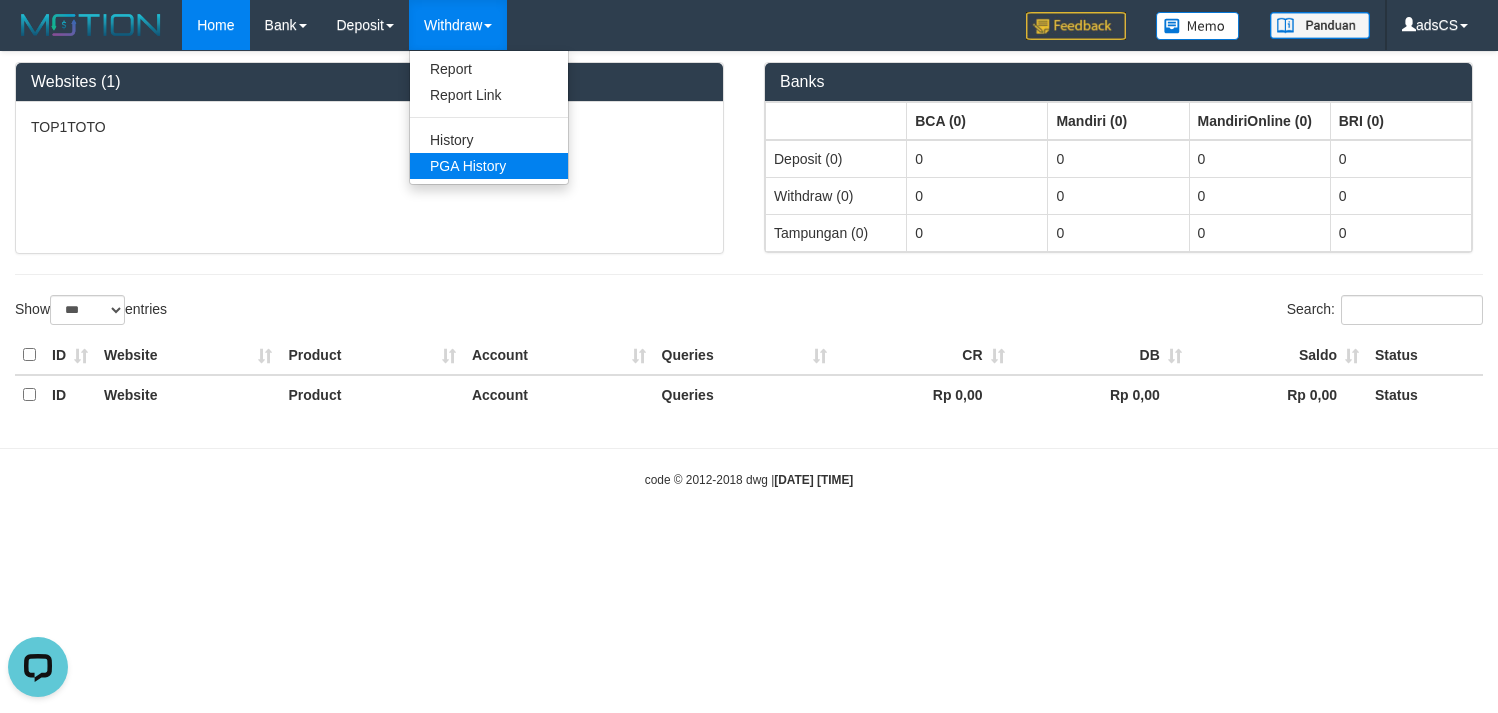 scroll, scrollTop: 0, scrollLeft: 0, axis: both 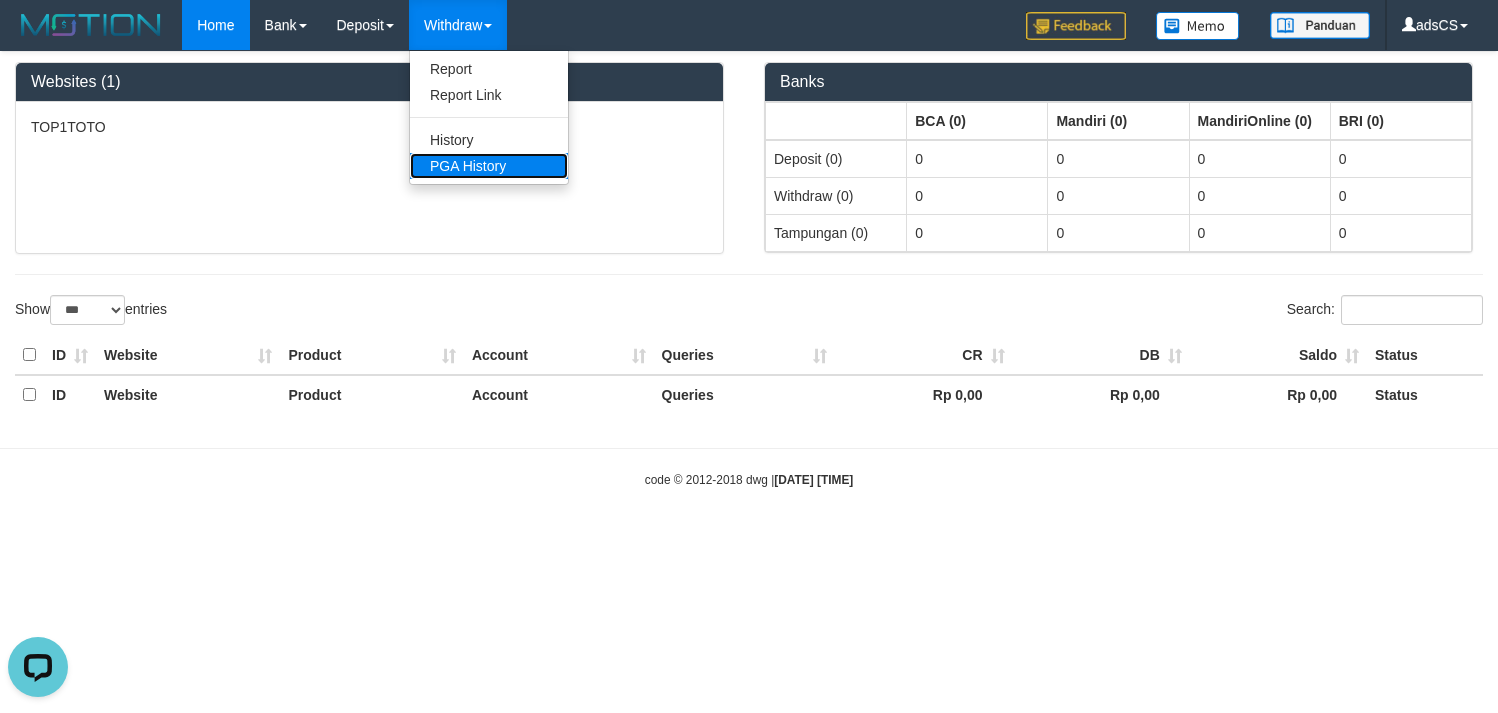 click on "PGA History" at bounding box center [489, 166] 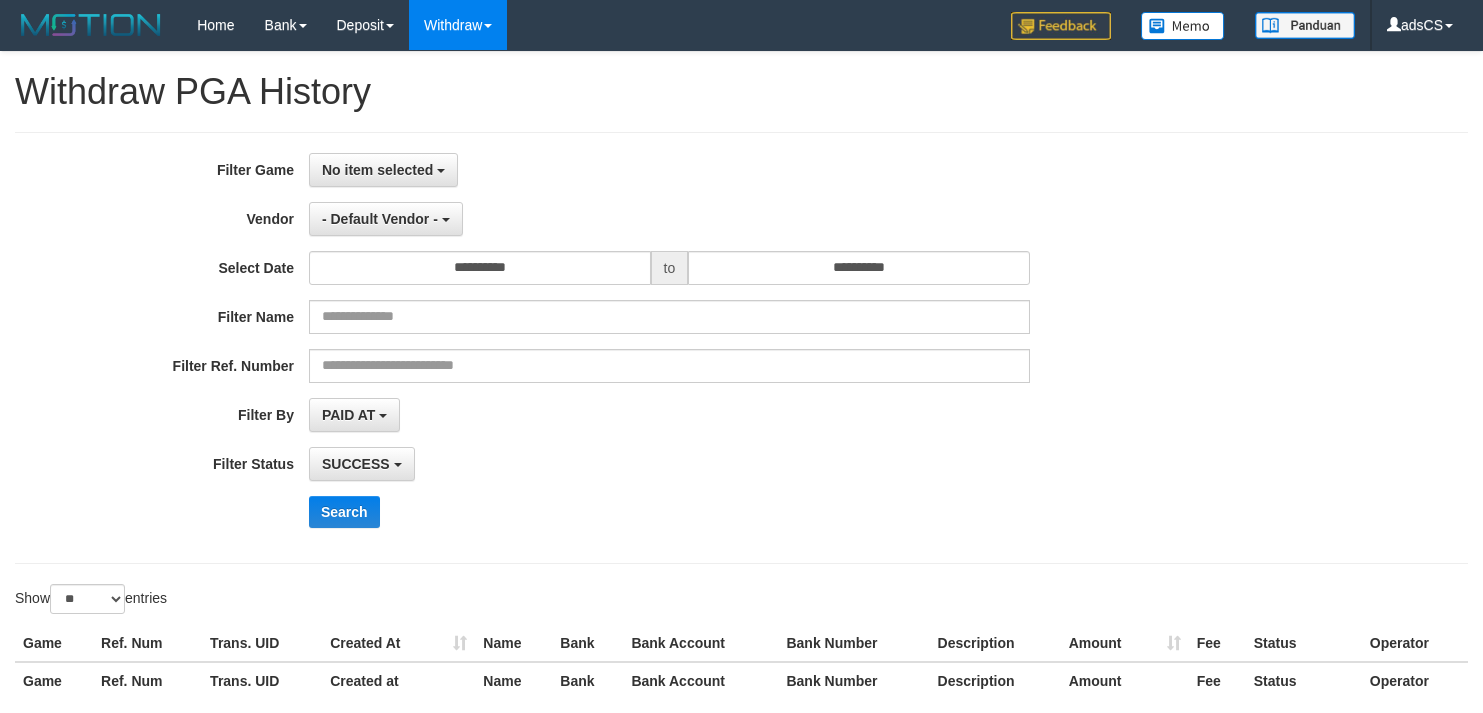 select 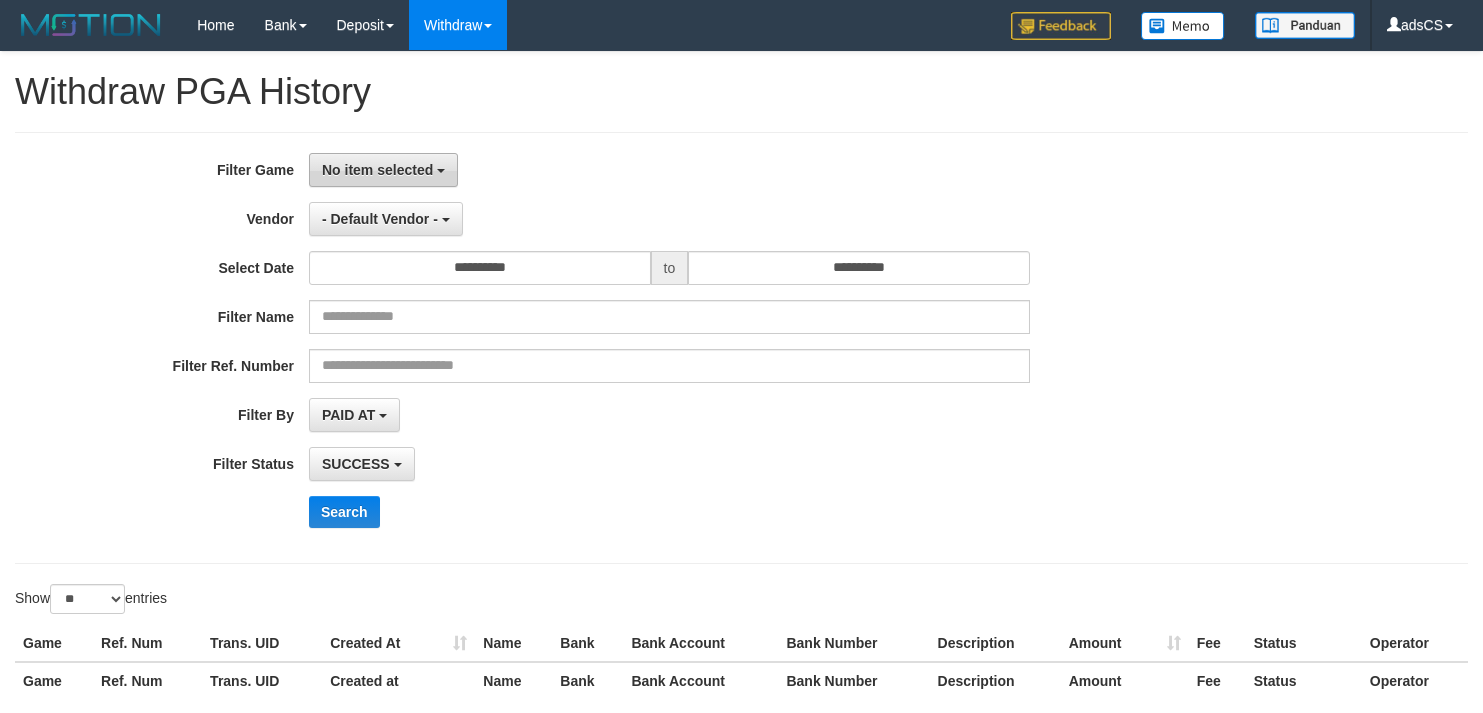 click on "No item selected" at bounding box center (377, 170) 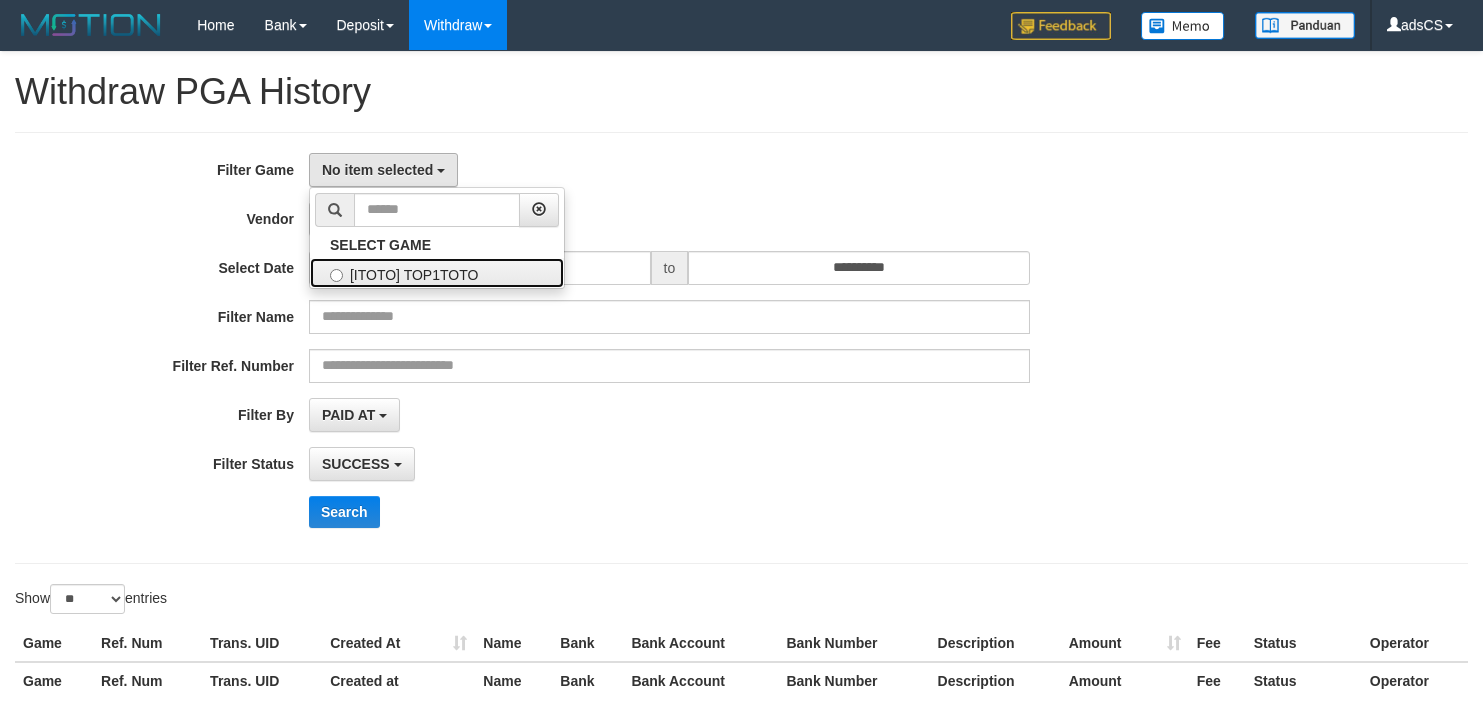 click on "[ITOTO] TOP1TOTO" at bounding box center [437, 273] 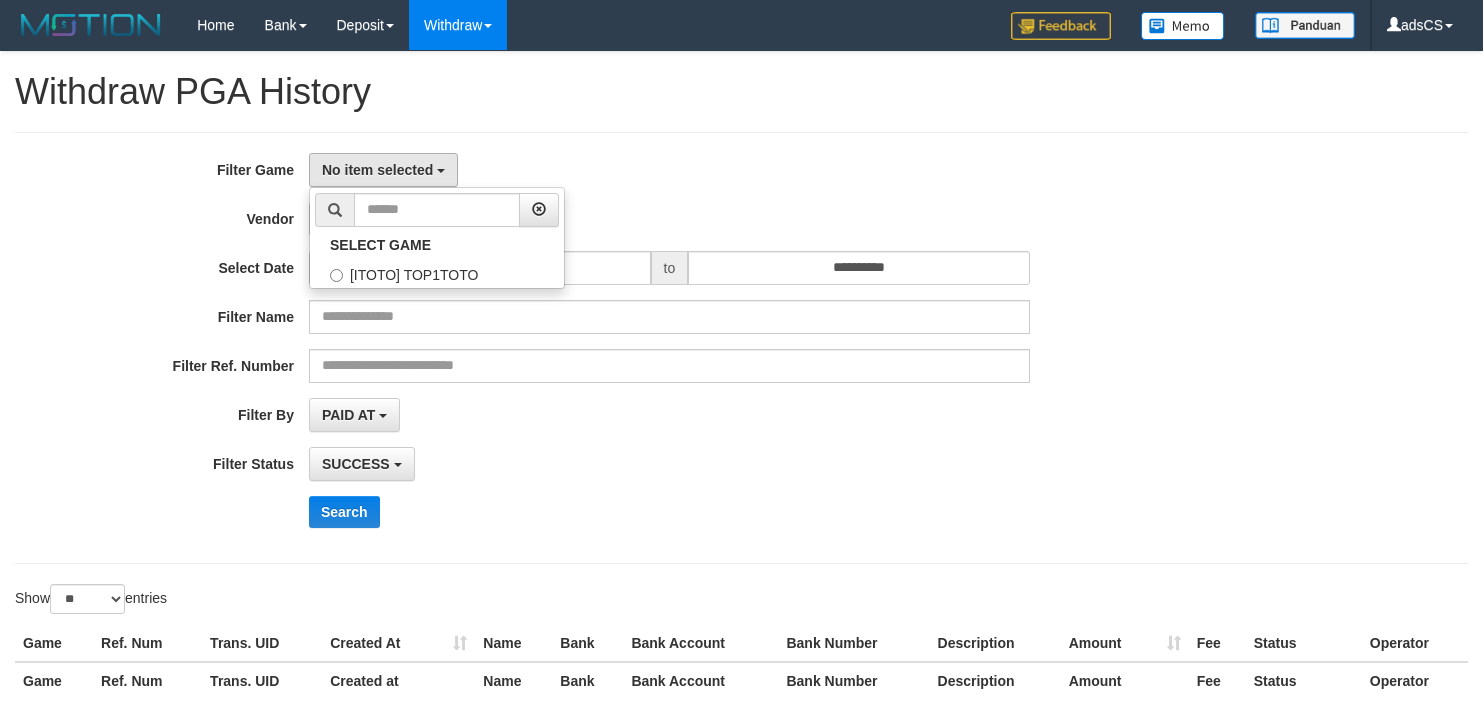 select on "***" 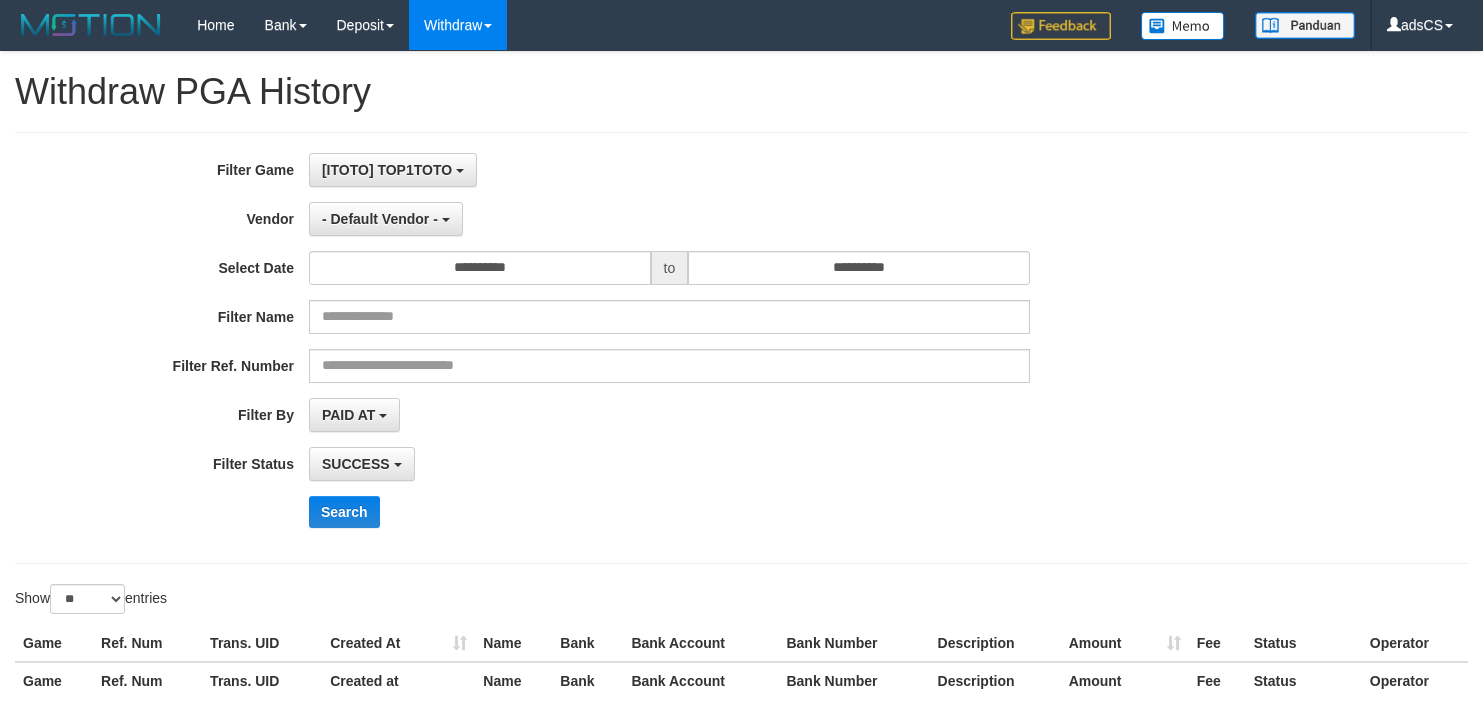 scroll, scrollTop: 18, scrollLeft: 0, axis: vertical 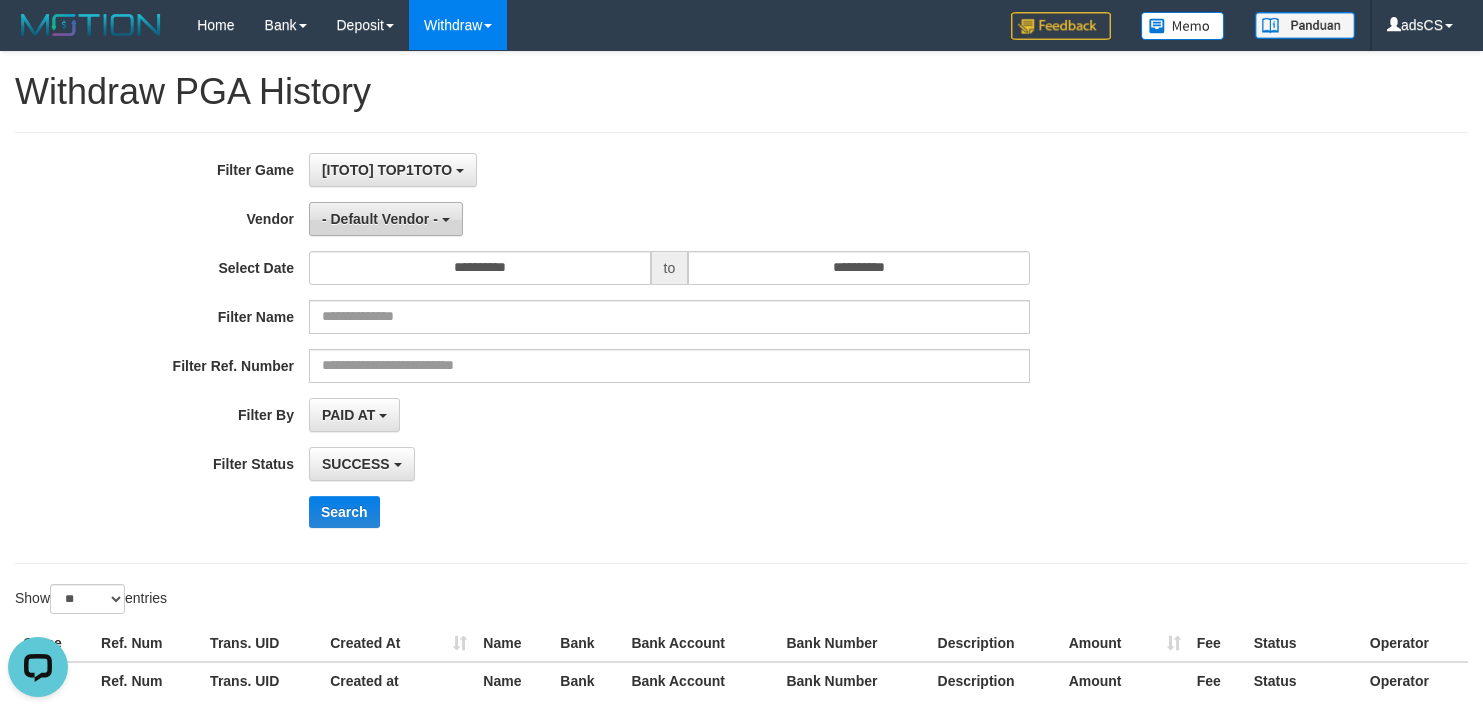 click on "- Default Vendor -" at bounding box center [380, 219] 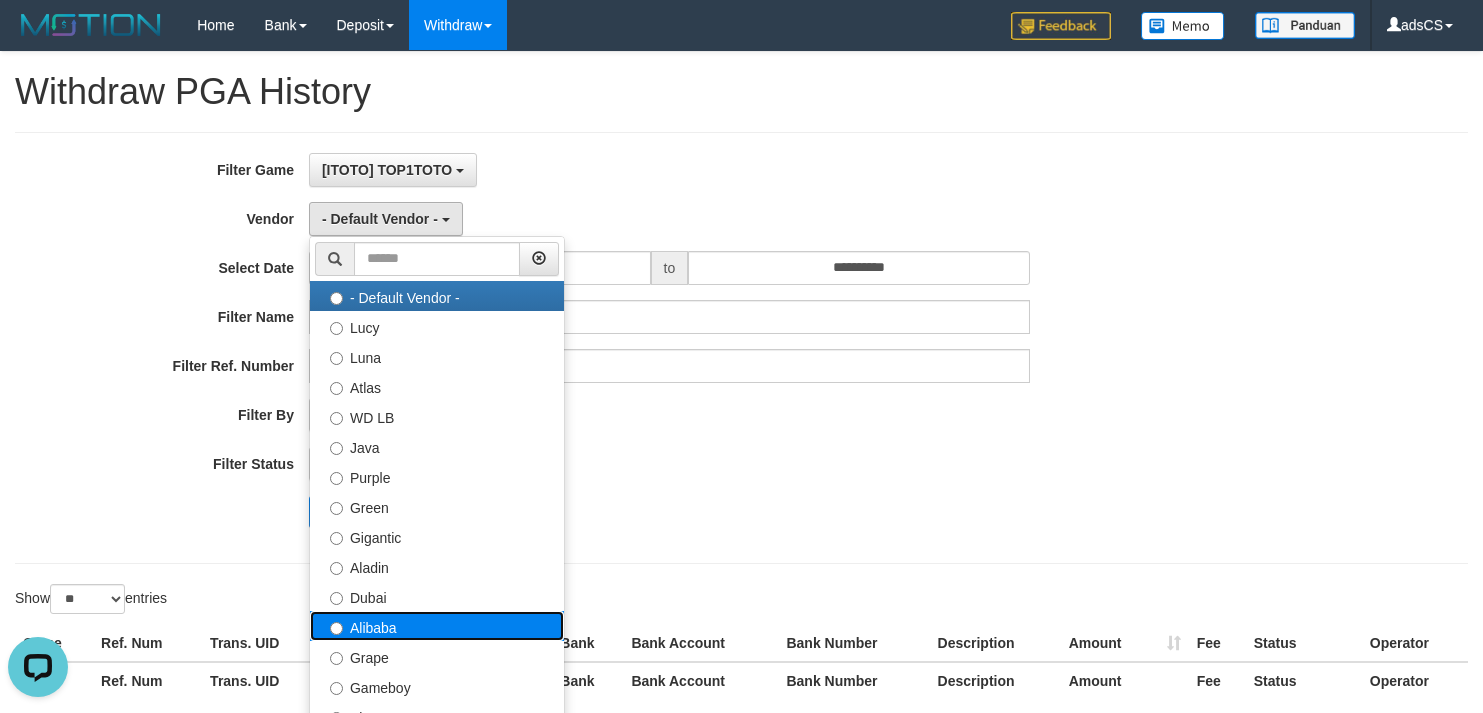 click on "Alibaba" at bounding box center (437, 626) 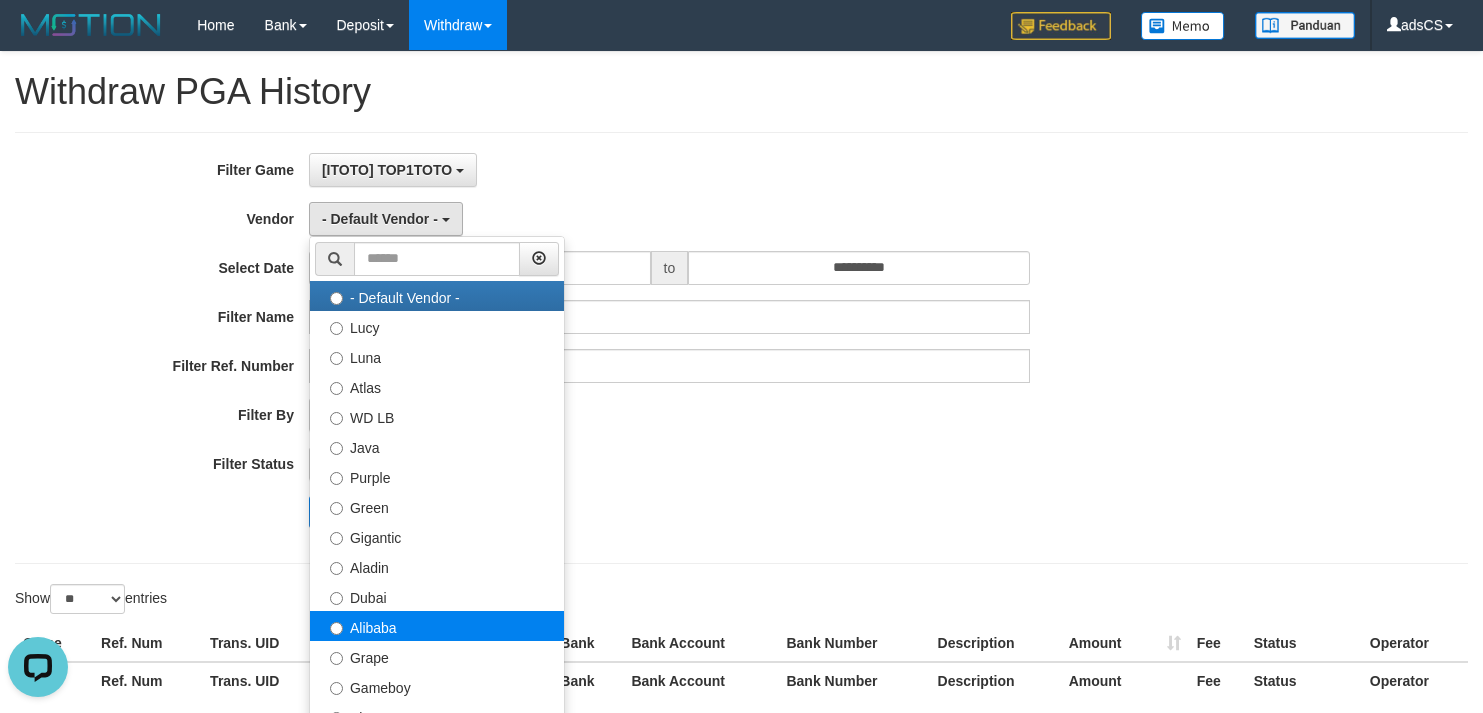 select on "**********" 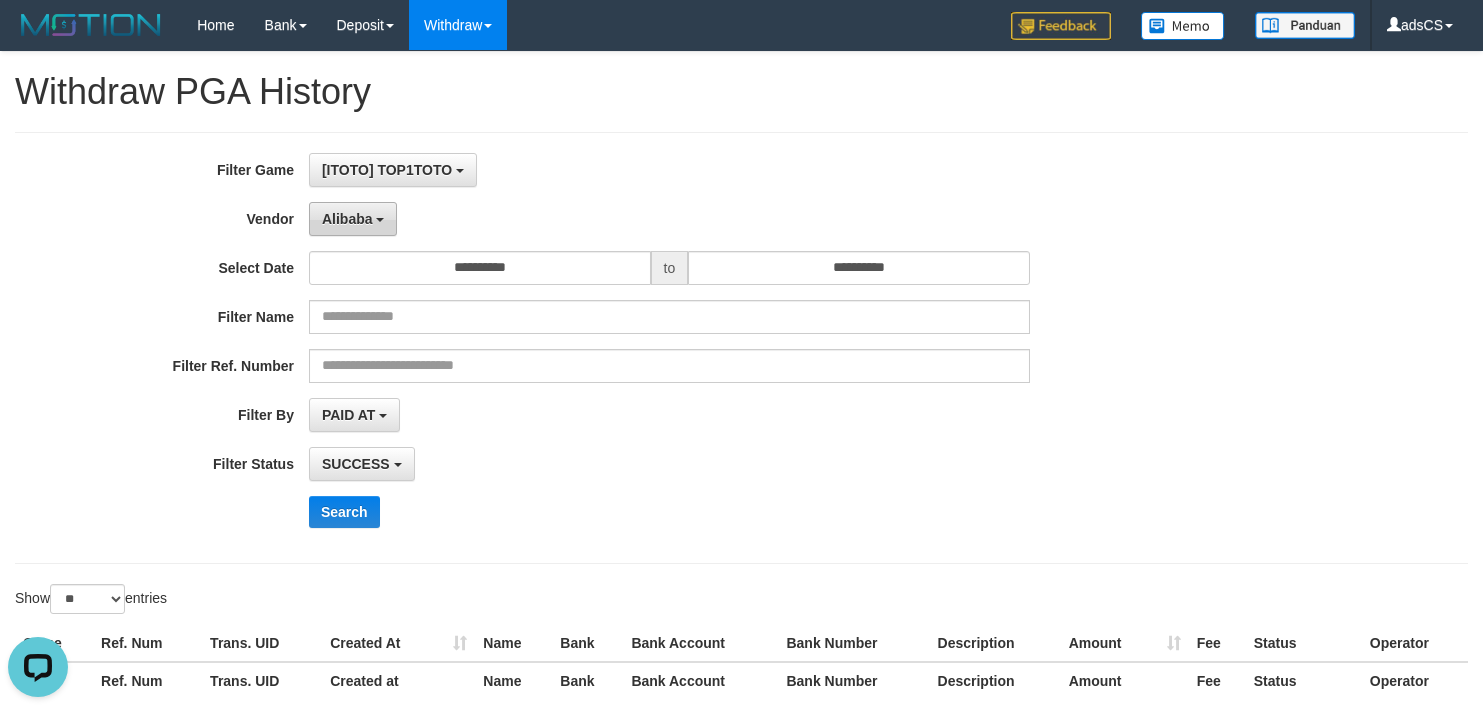 click on "Alibaba" at bounding box center [353, 219] 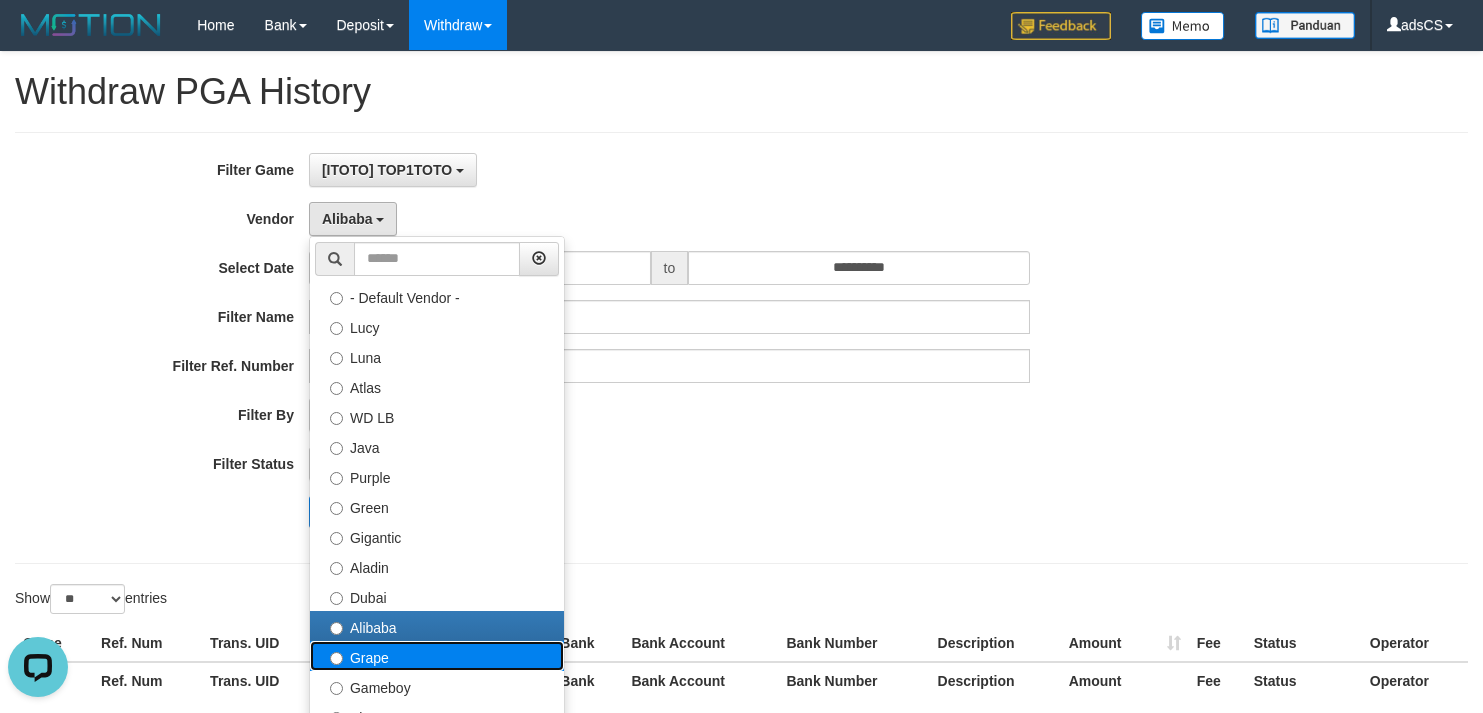click on "Grape" at bounding box center (437, 656) 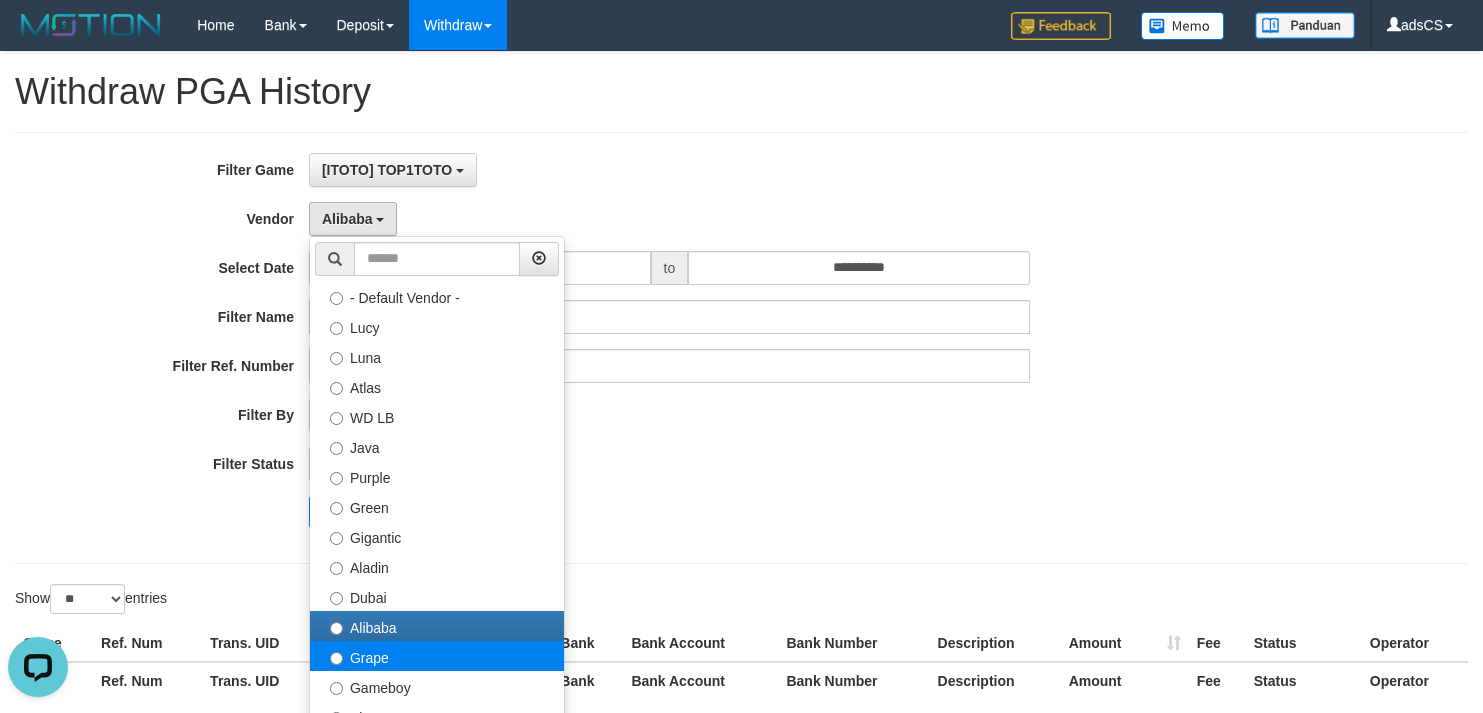 select on "**********" 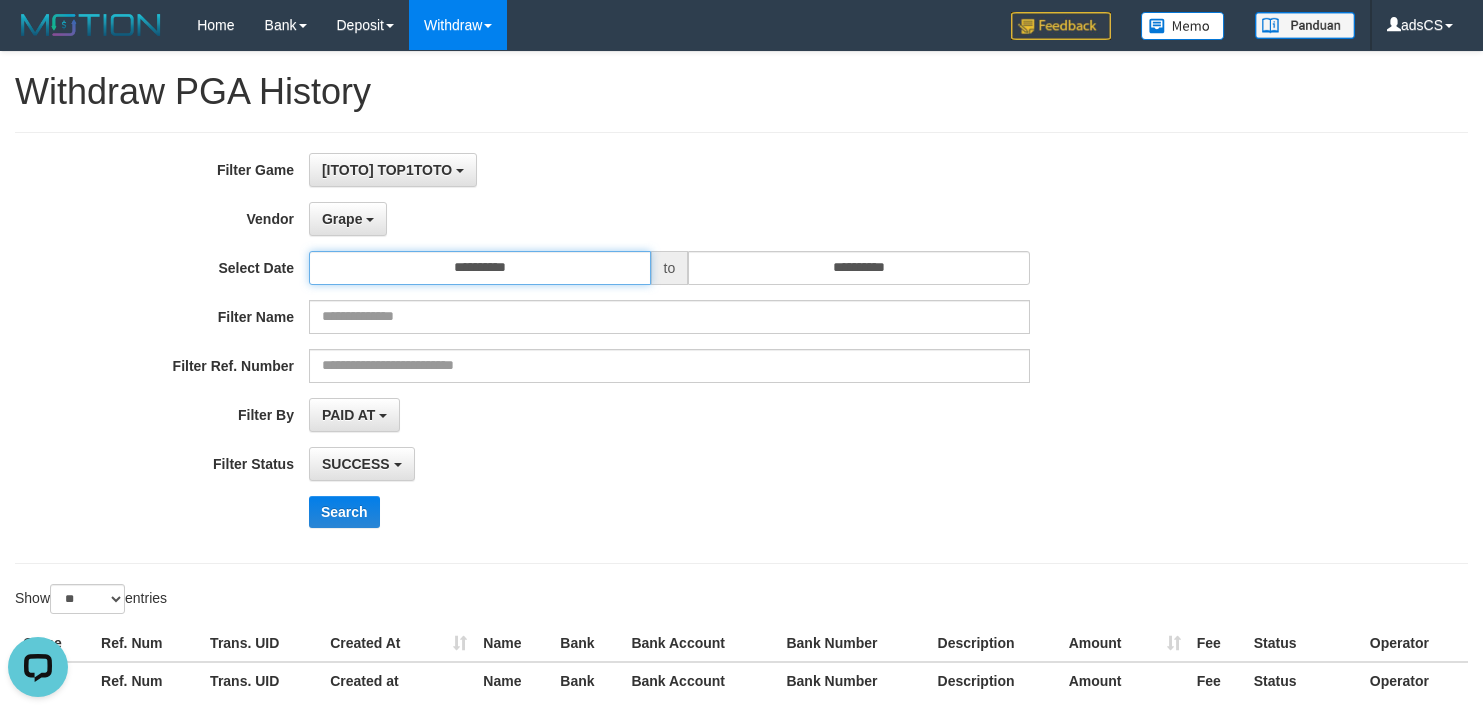 click on "**********" at bounding box center (480, 268) 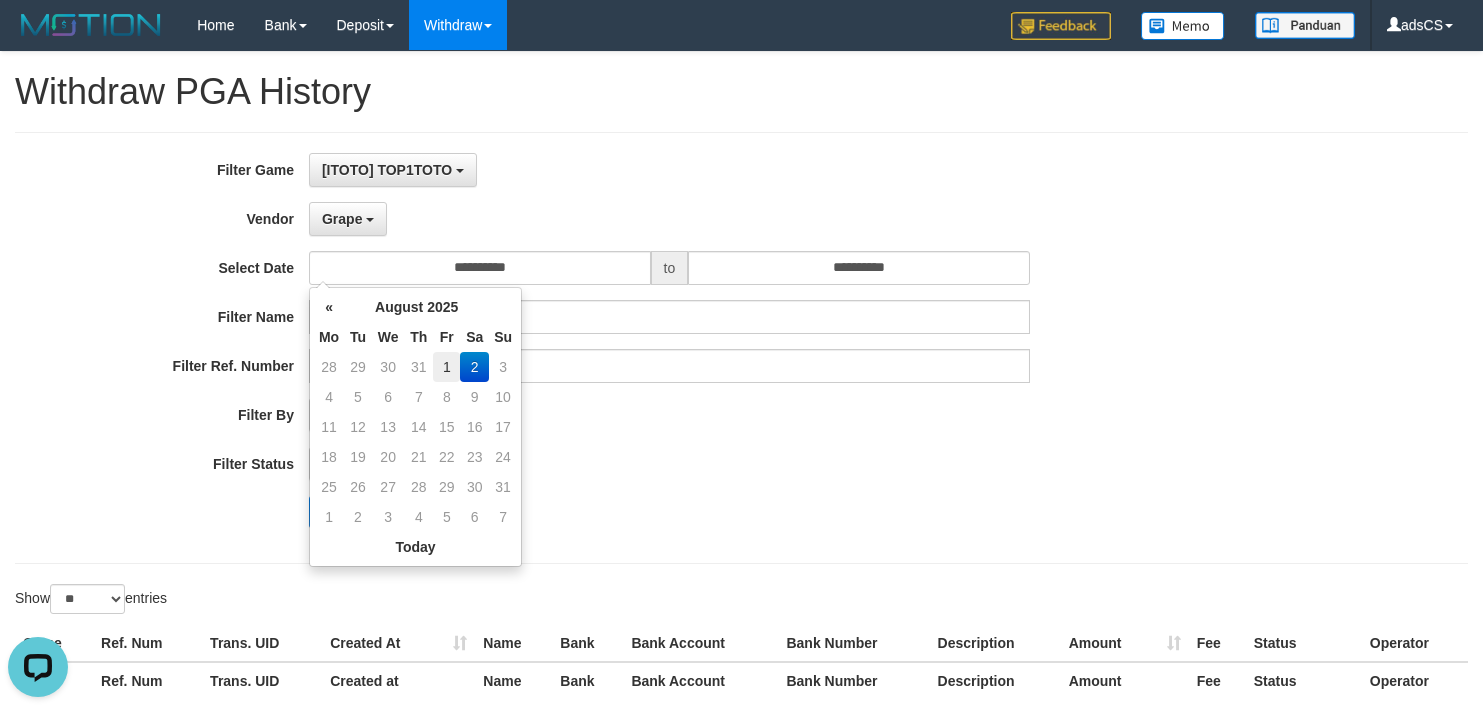 click on "1" at bounding box center (446, 367) 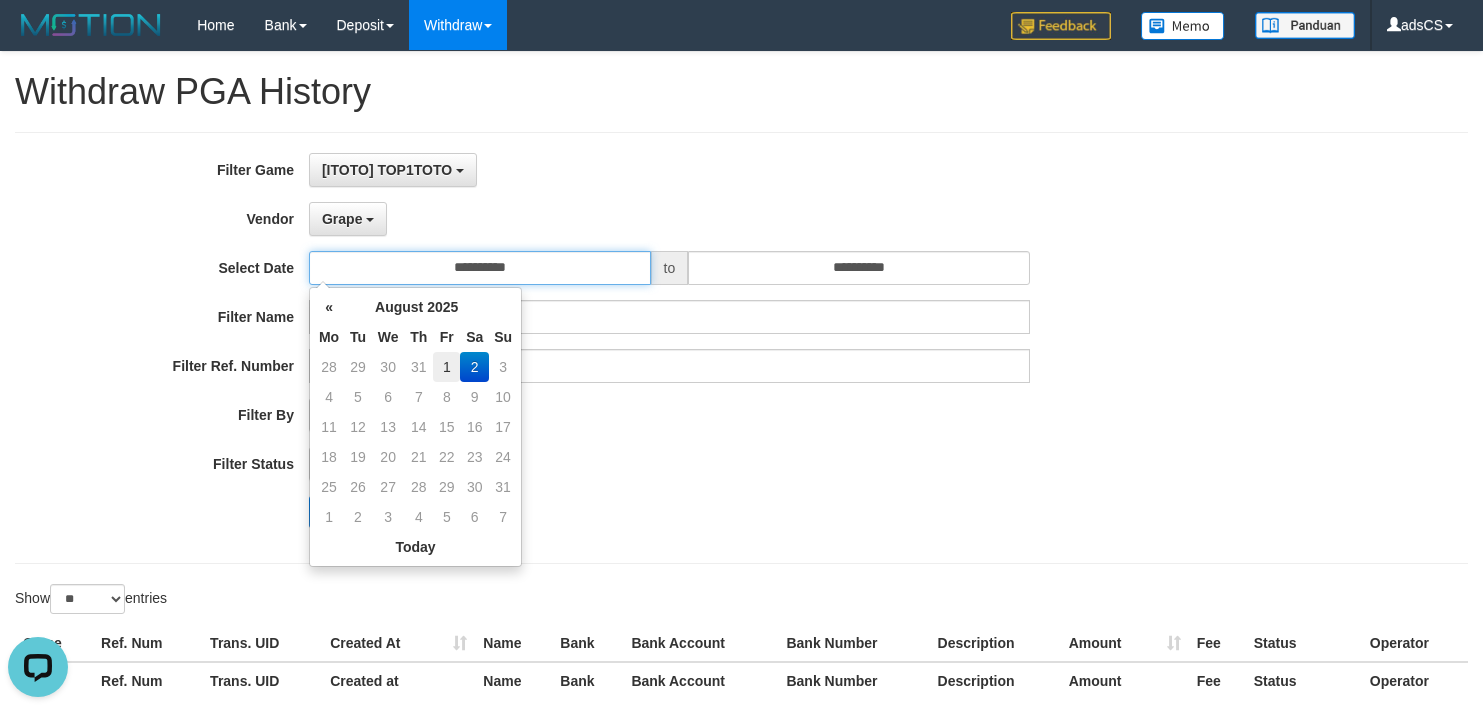 type on "**********" 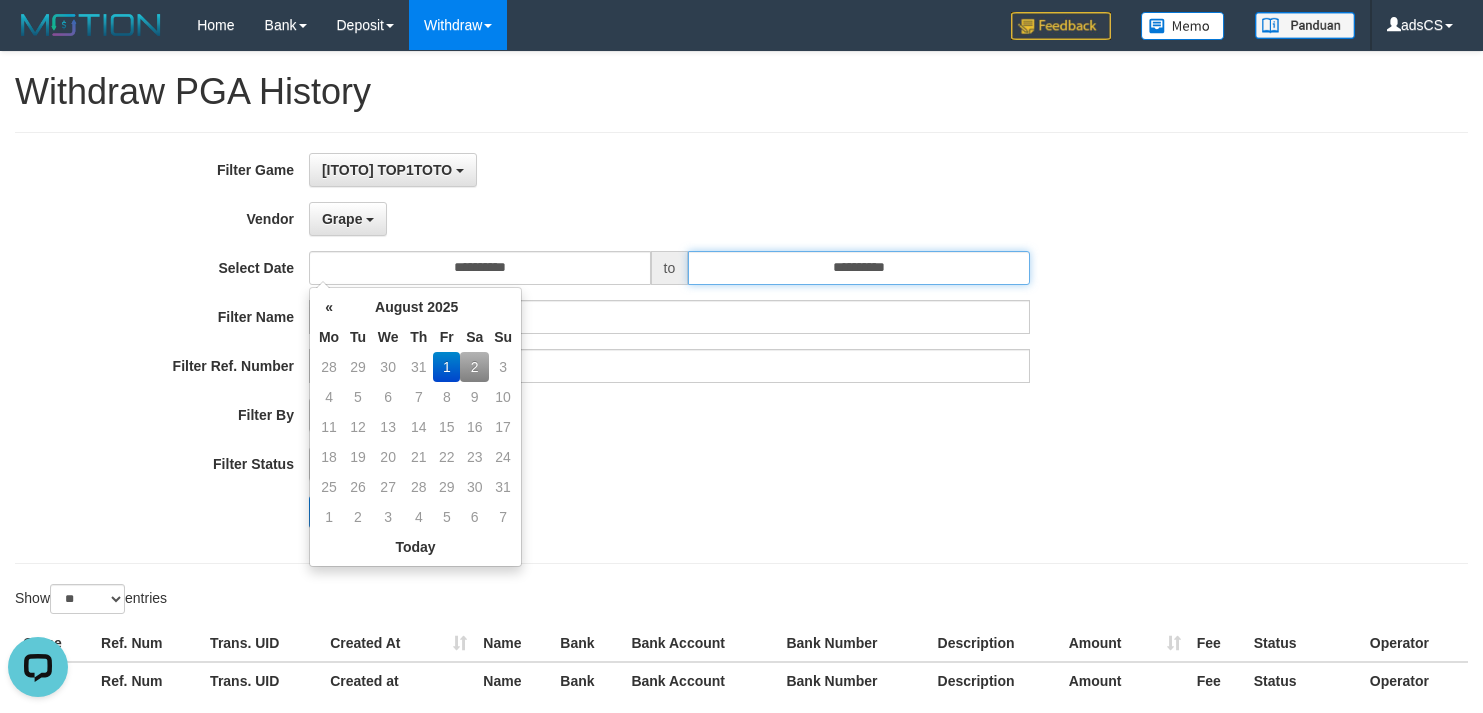 click on "**********" at bounding box center (859, 268) 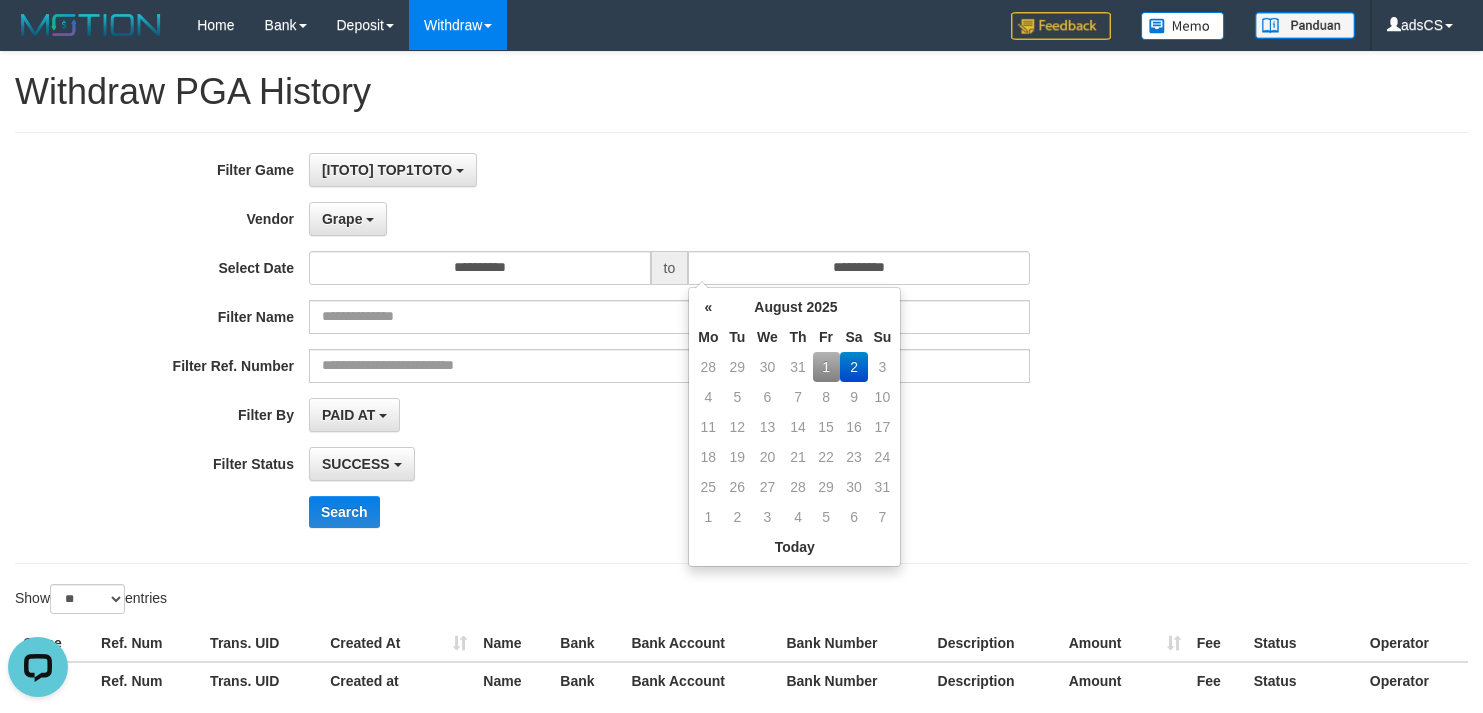 click on "1" at bounding box center (826, 367) 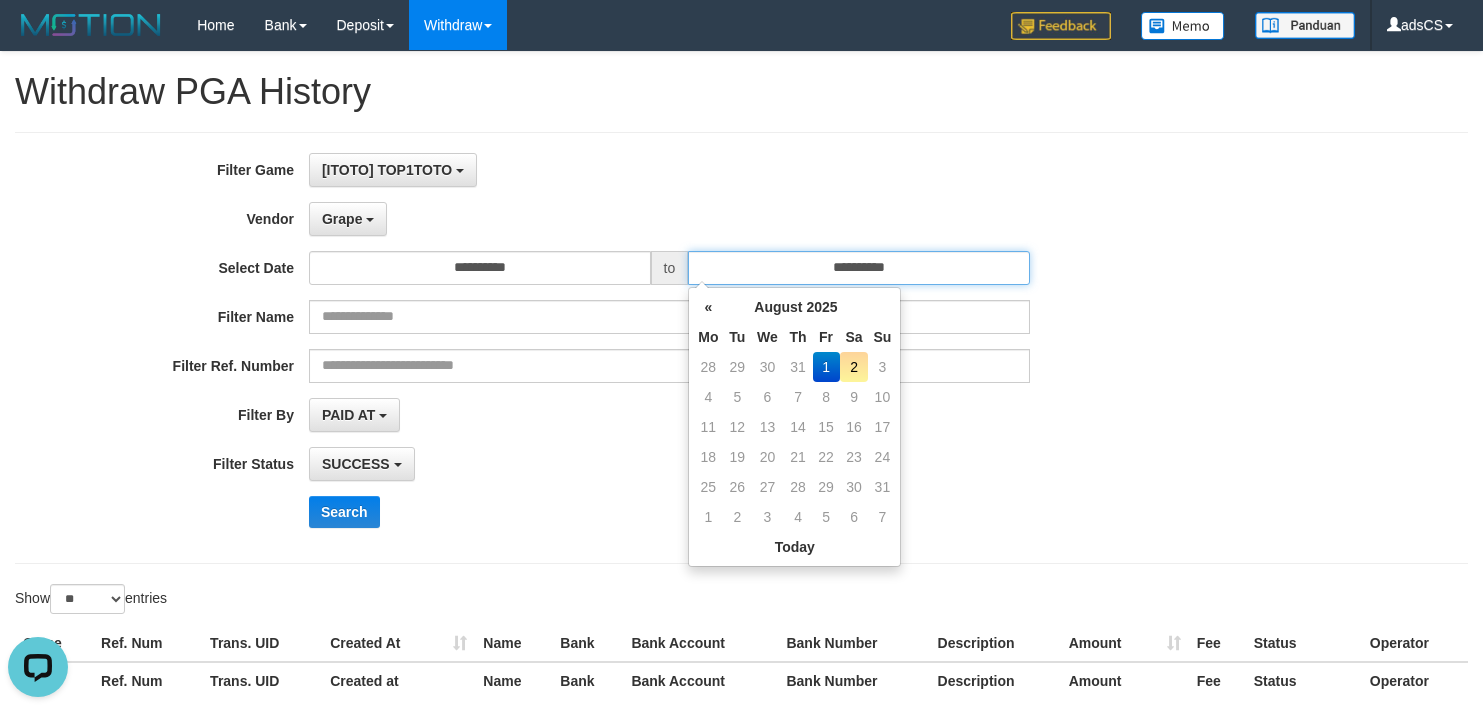 type on "**********" 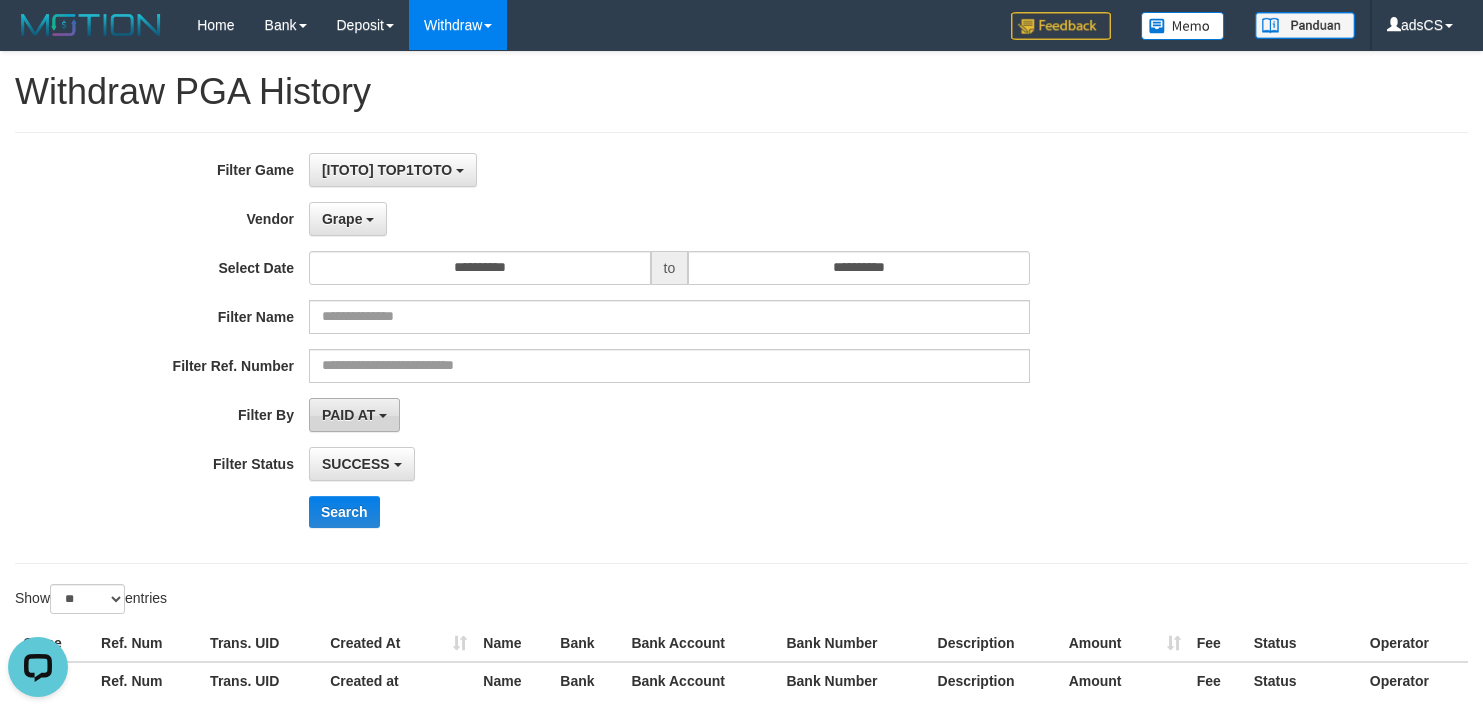 click on "PAID AT" at bounding box center [354, 415] 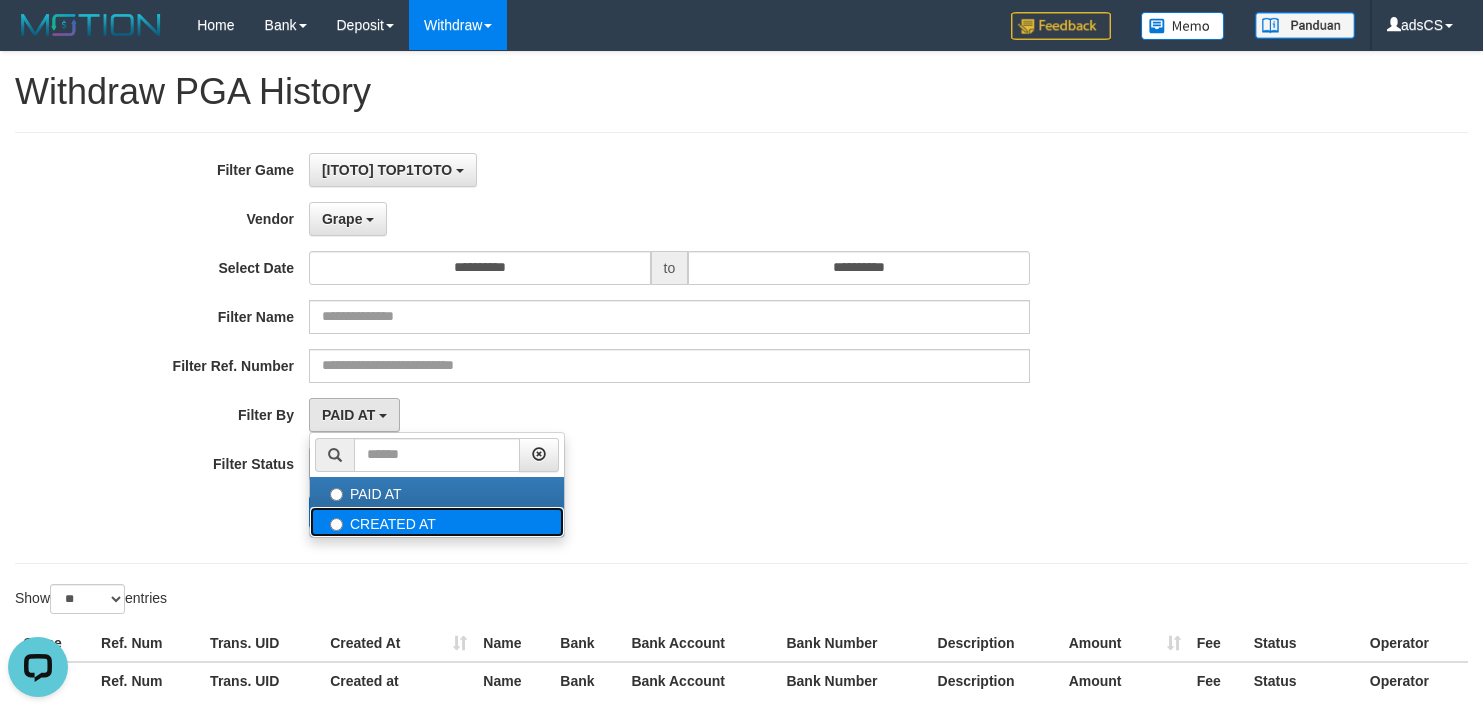 click on "CREATED AT" at bounding box center (437, 522) 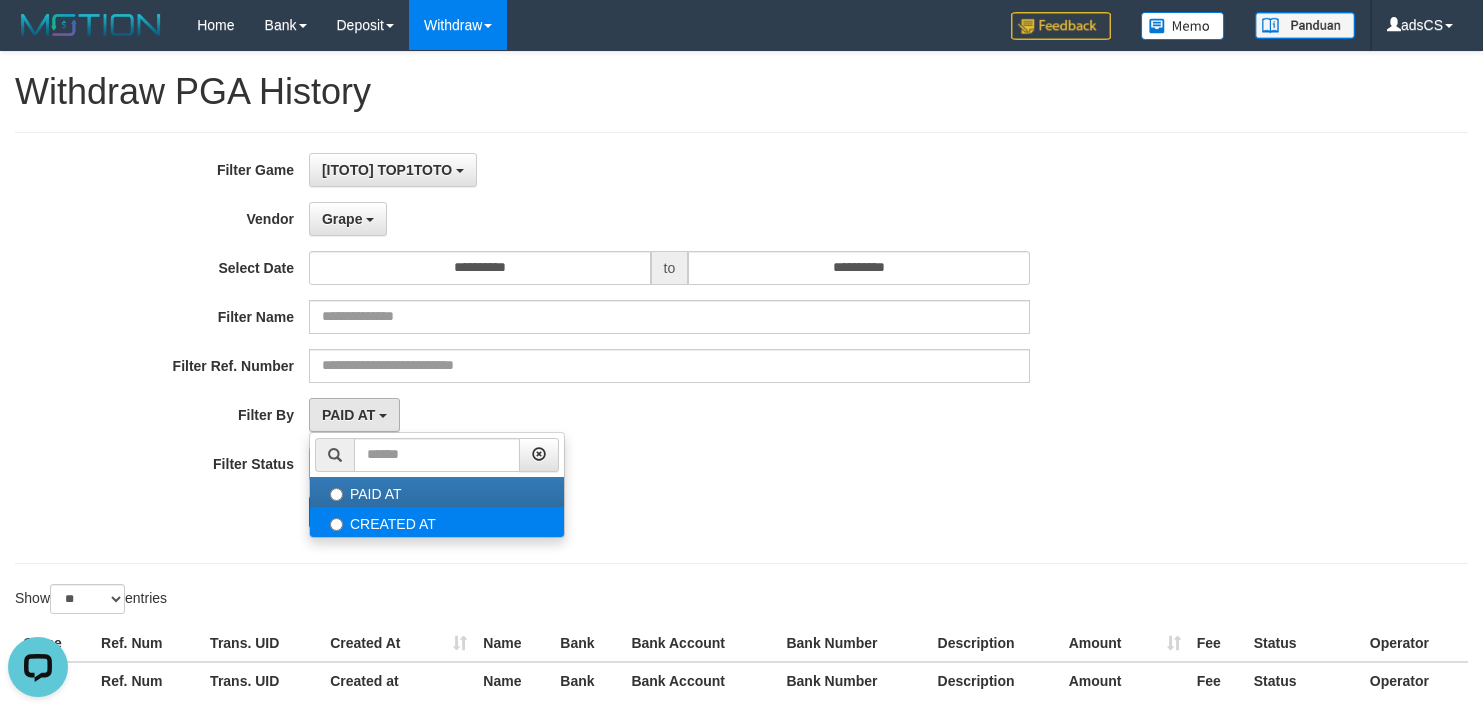 select on "*" 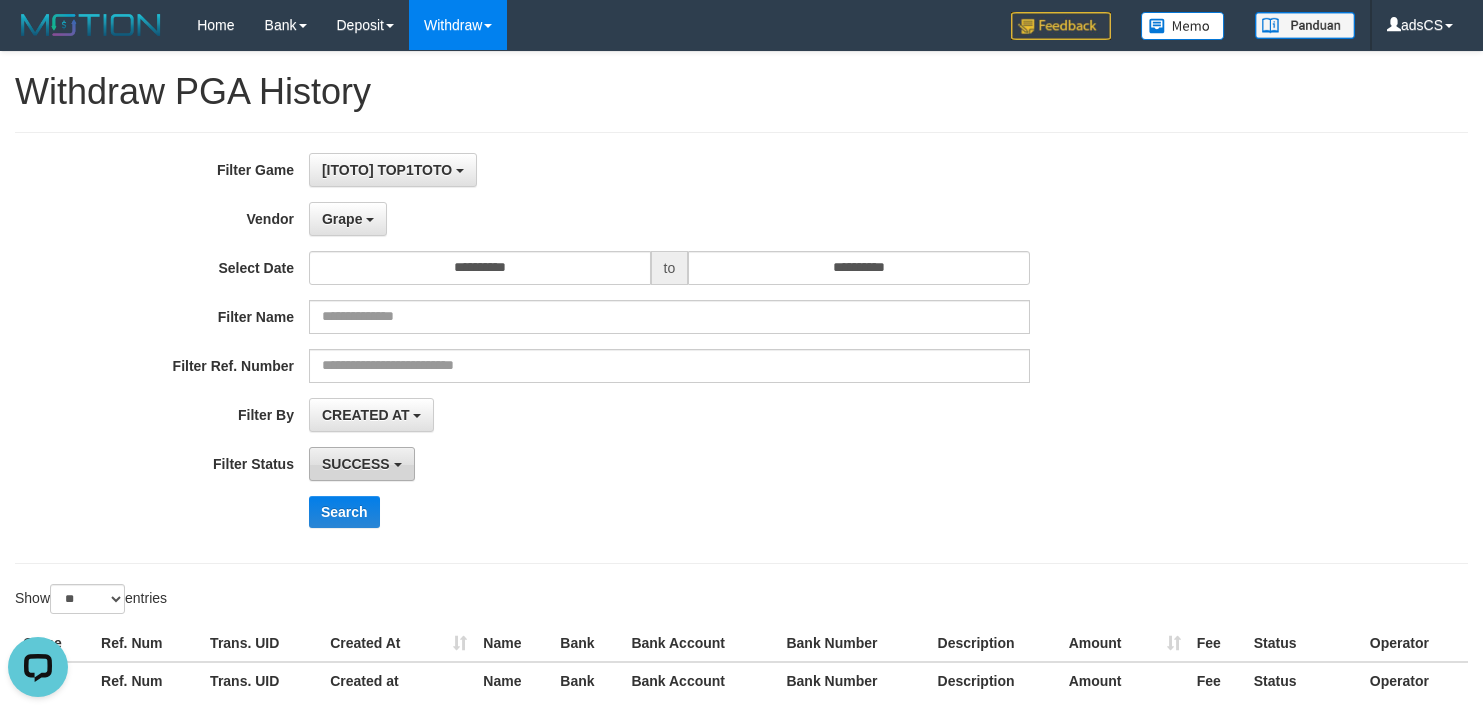 click on "SUCCESS" at bounding box center (356, 464) 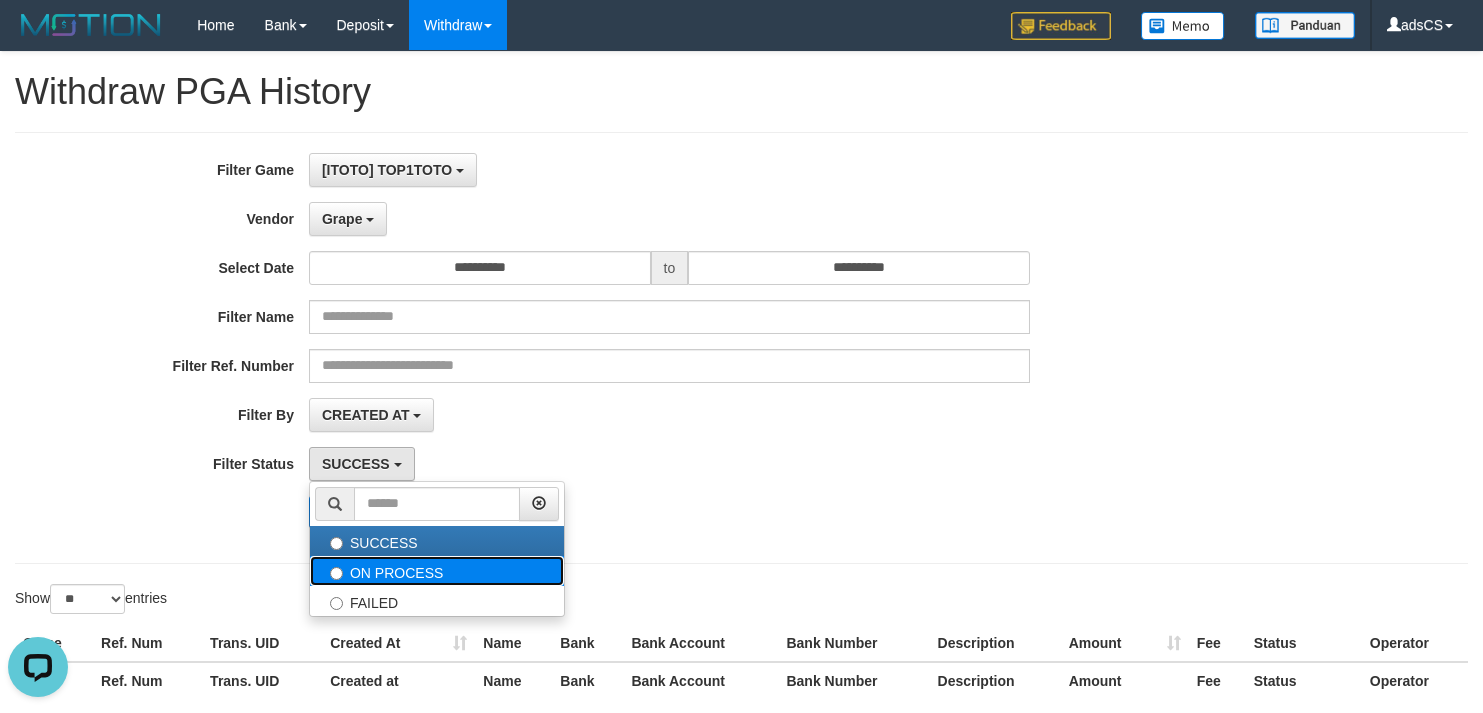 click on "ON PROCESS" at bounding box center [437, 571] 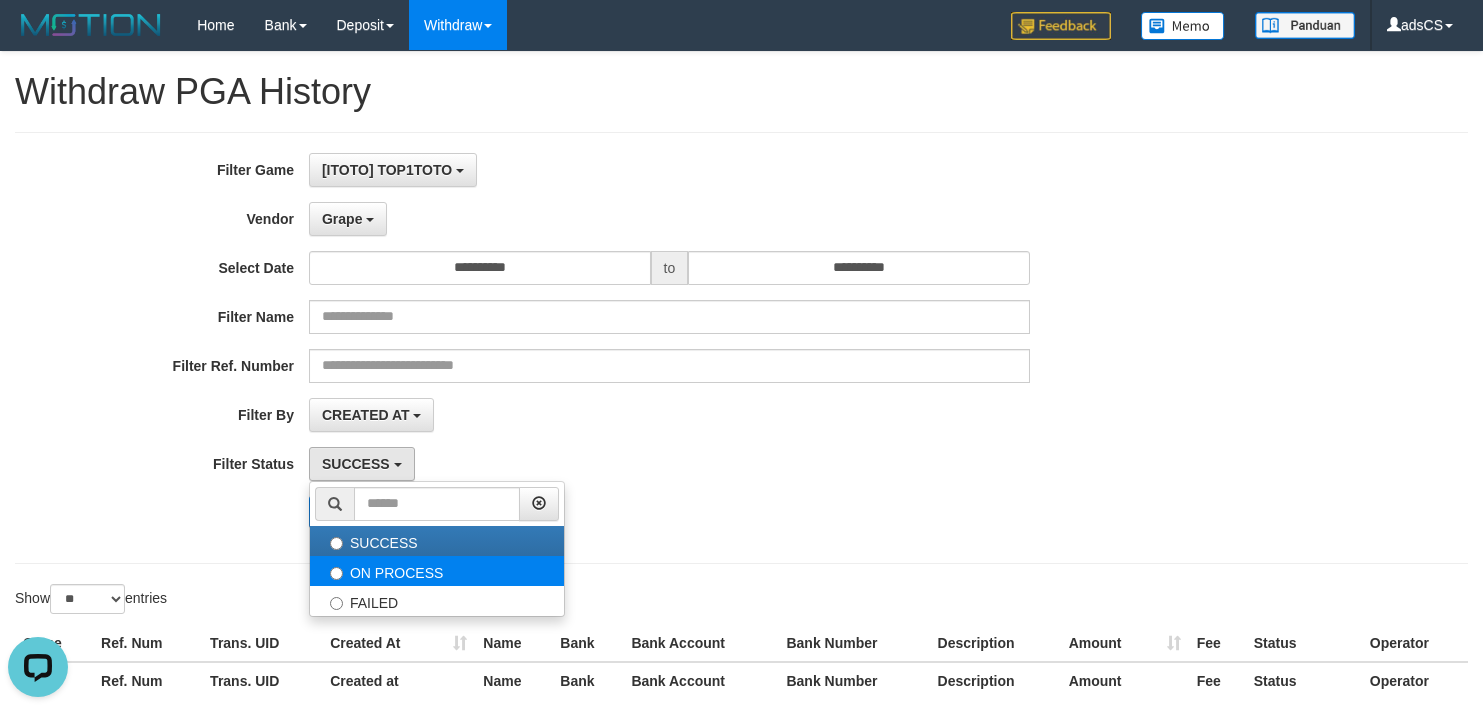 select on "*" 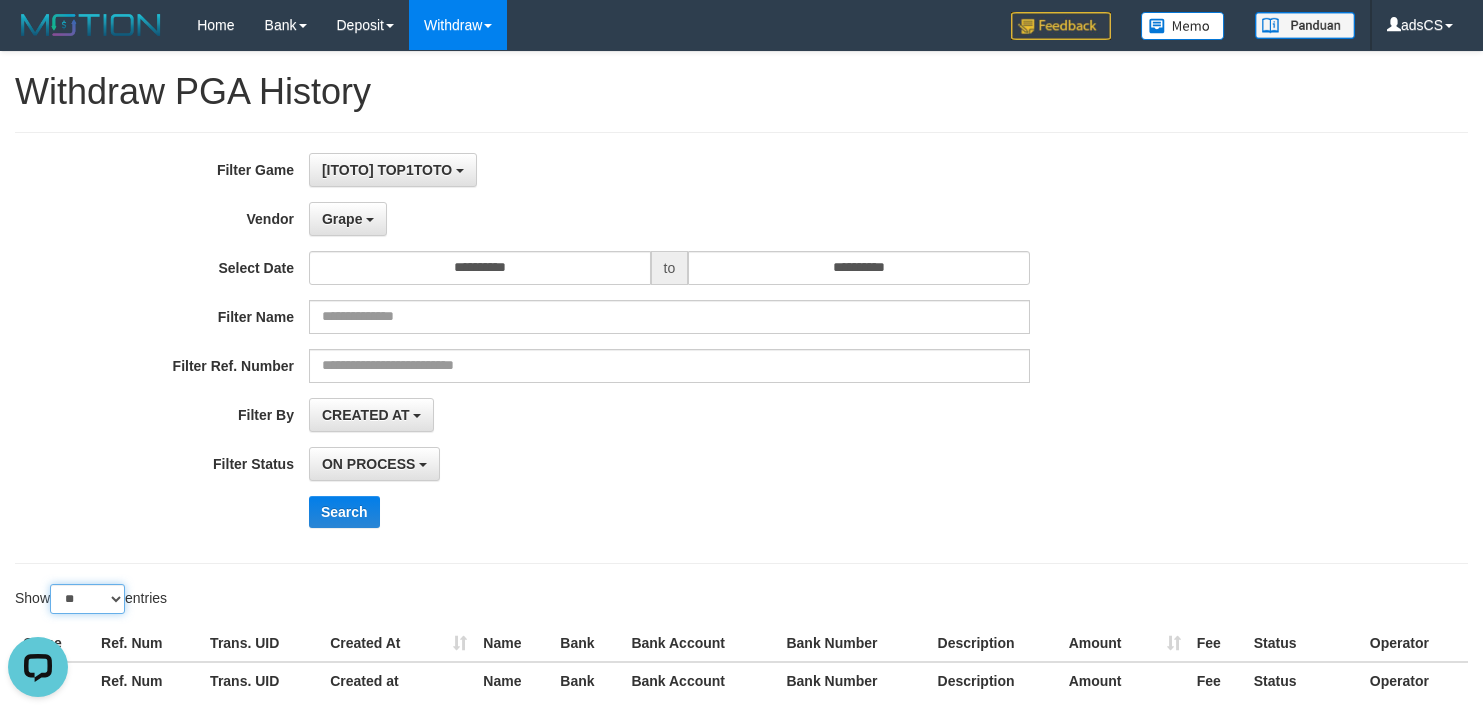 drag, startPoint x: 102, startPoint y: 591, endPoint x: 102, endPoint y: 603, distance: 12 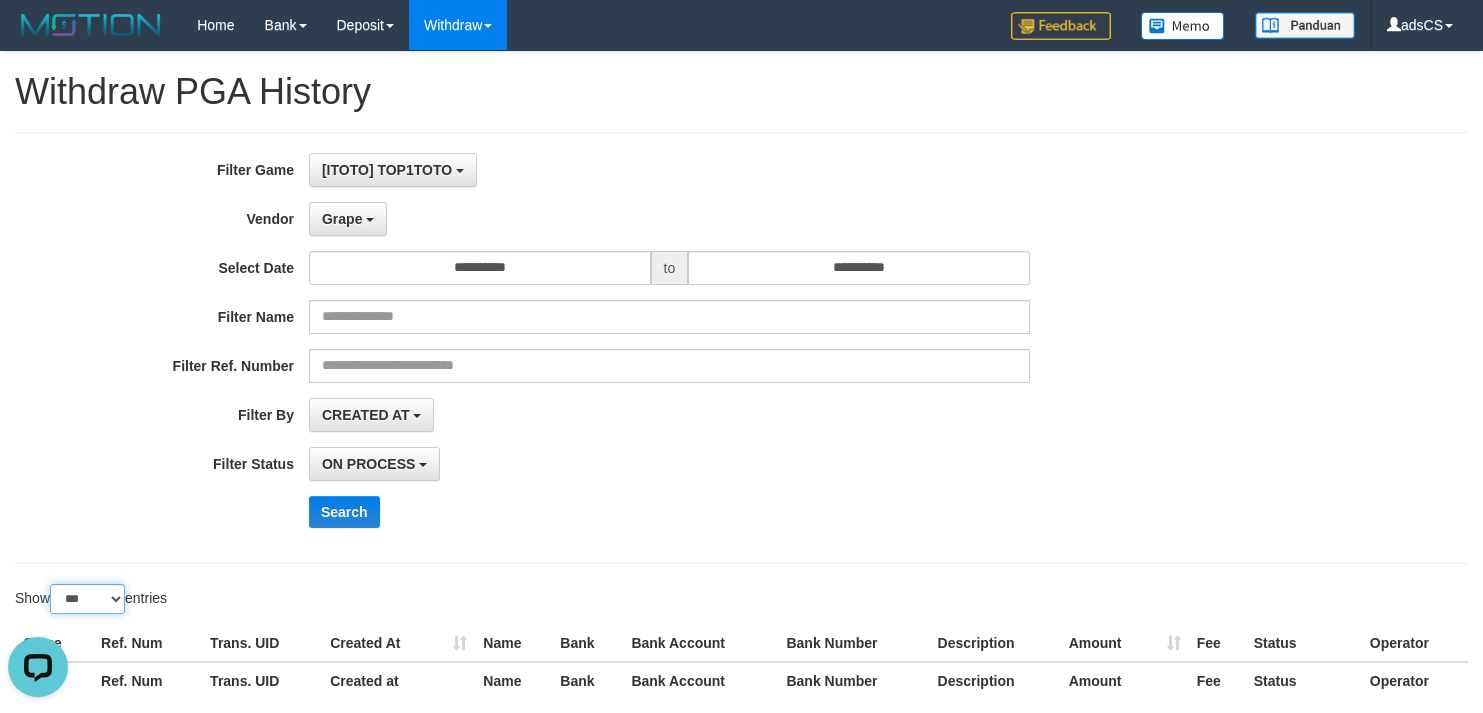 click on "** ** ** ***" at bounding box center [87, 599] 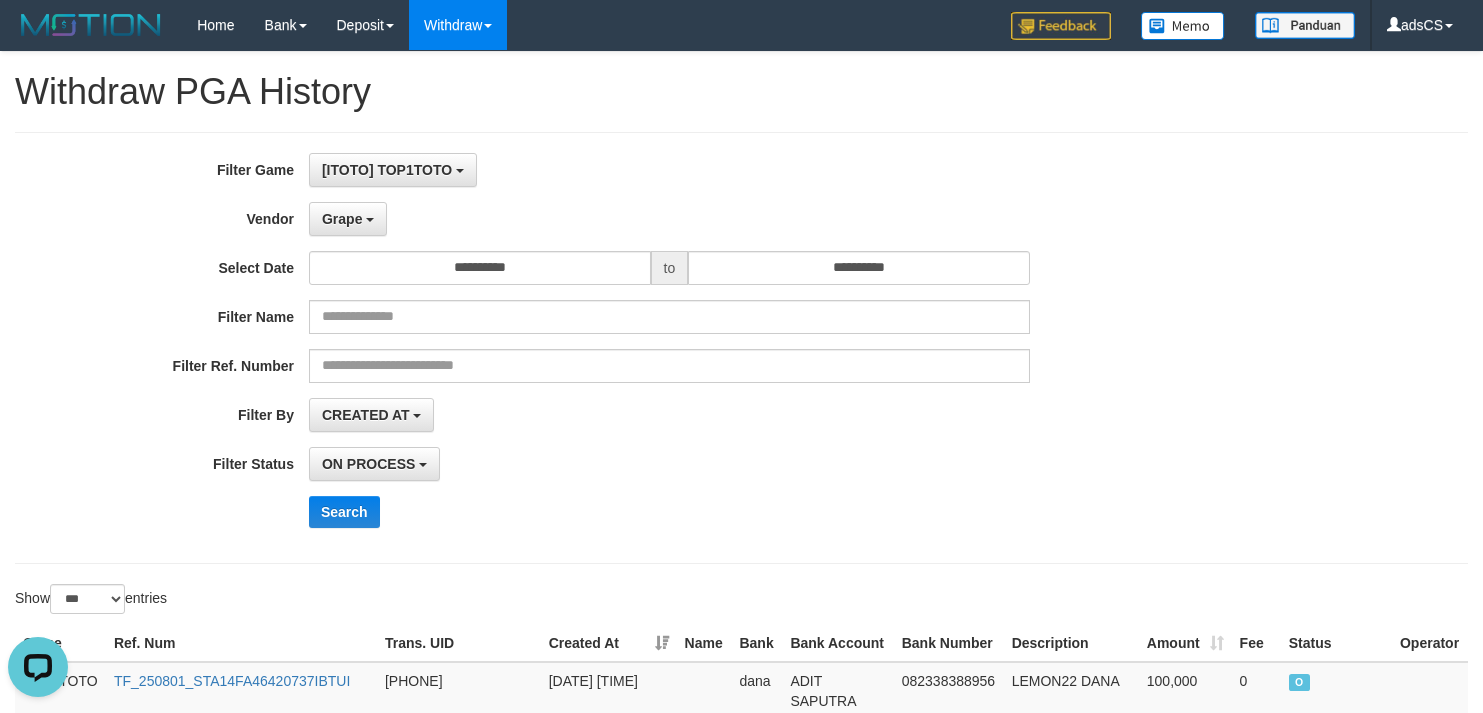 click on "**********" at bounding box center (618, 348) 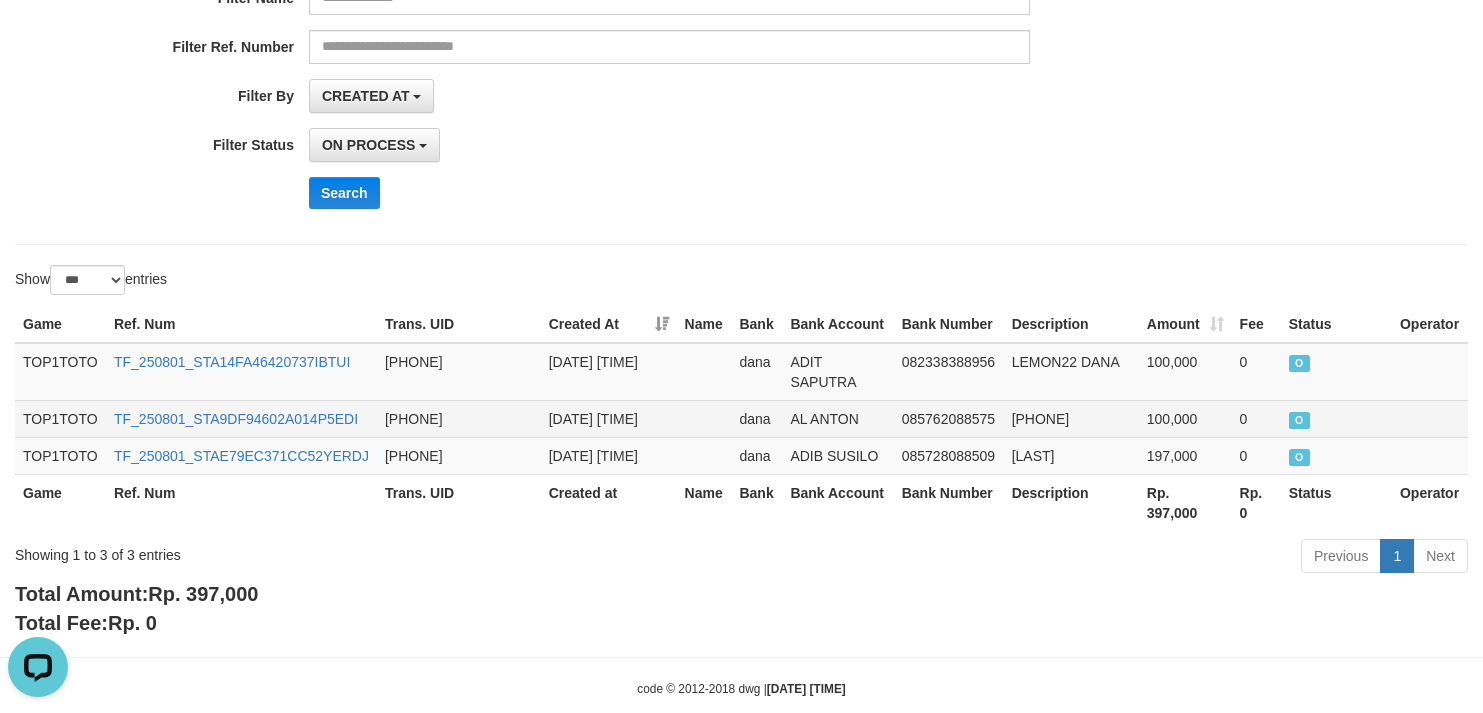 scroll, scrollTop: 394, scrollLeft: 0, axis: vertical 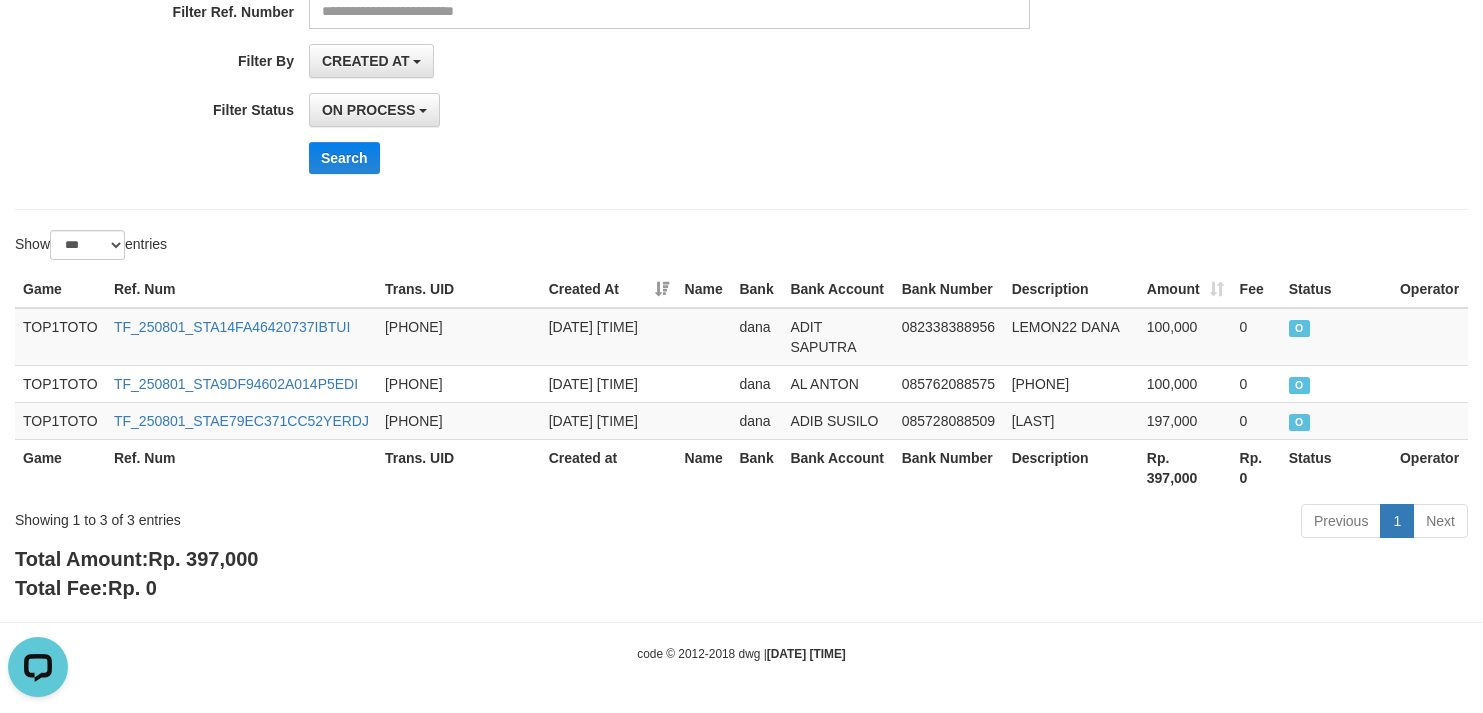 click on "**********" at bounding box center (741, 150) 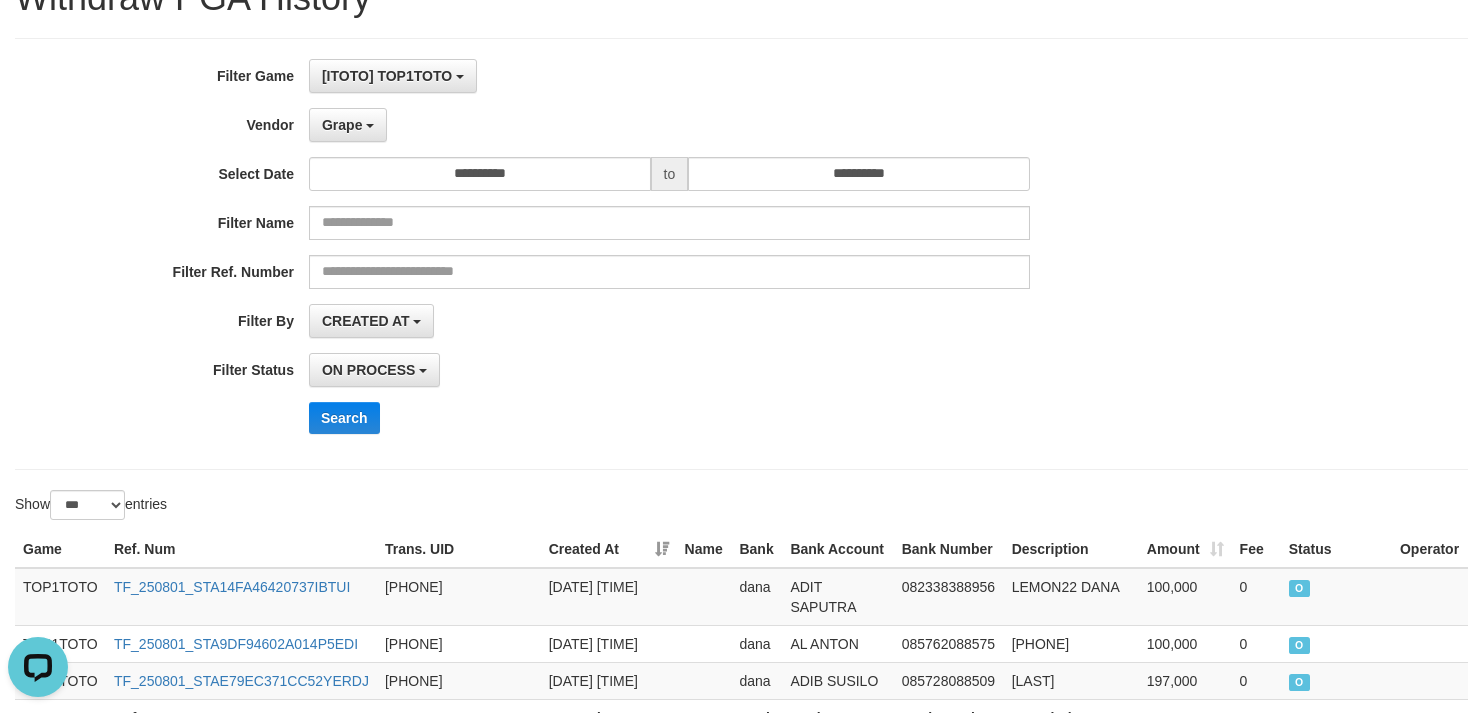 scroll, scrollTop: 0, scrollLeft: 0, axis: both 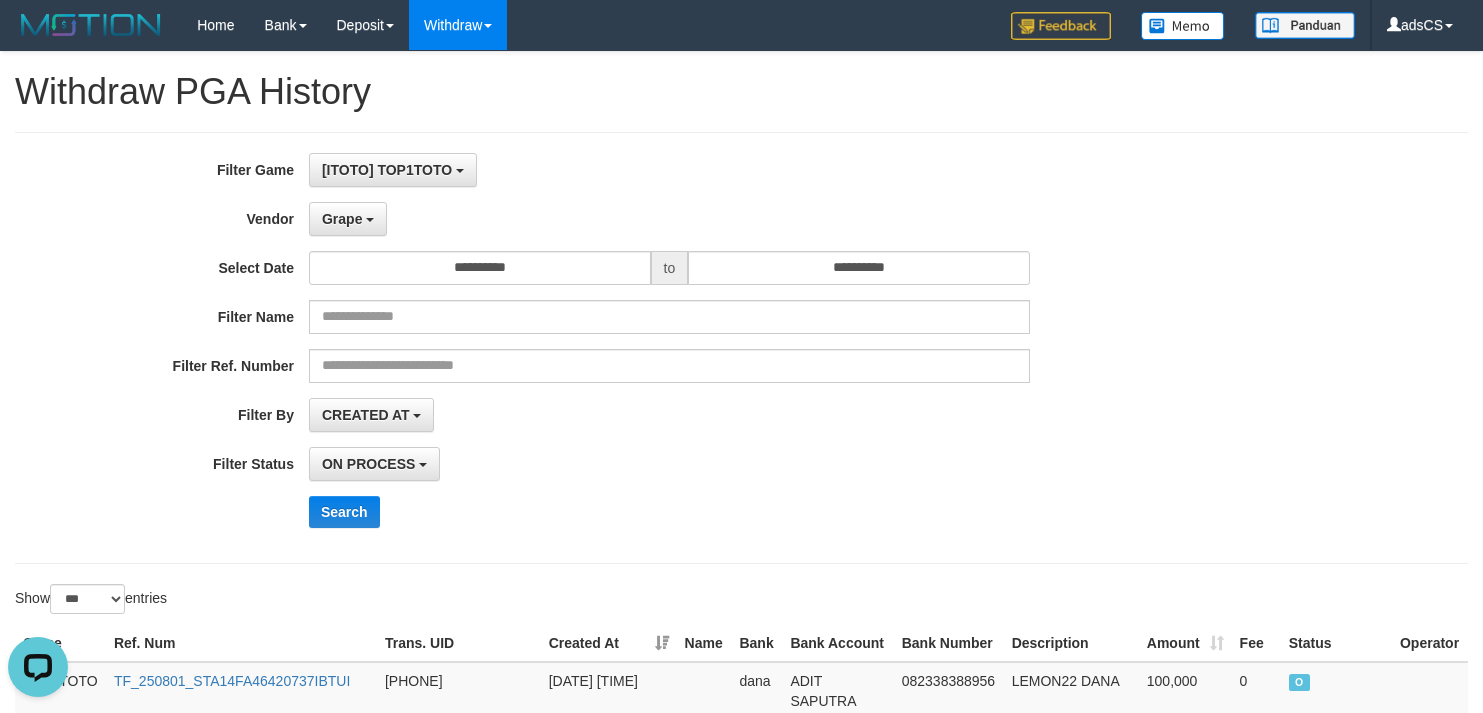 drag, startPoint x: 1402, startPoint y: 352, endPoint x: 1180, endPoint y: 327, distance: 223.40323 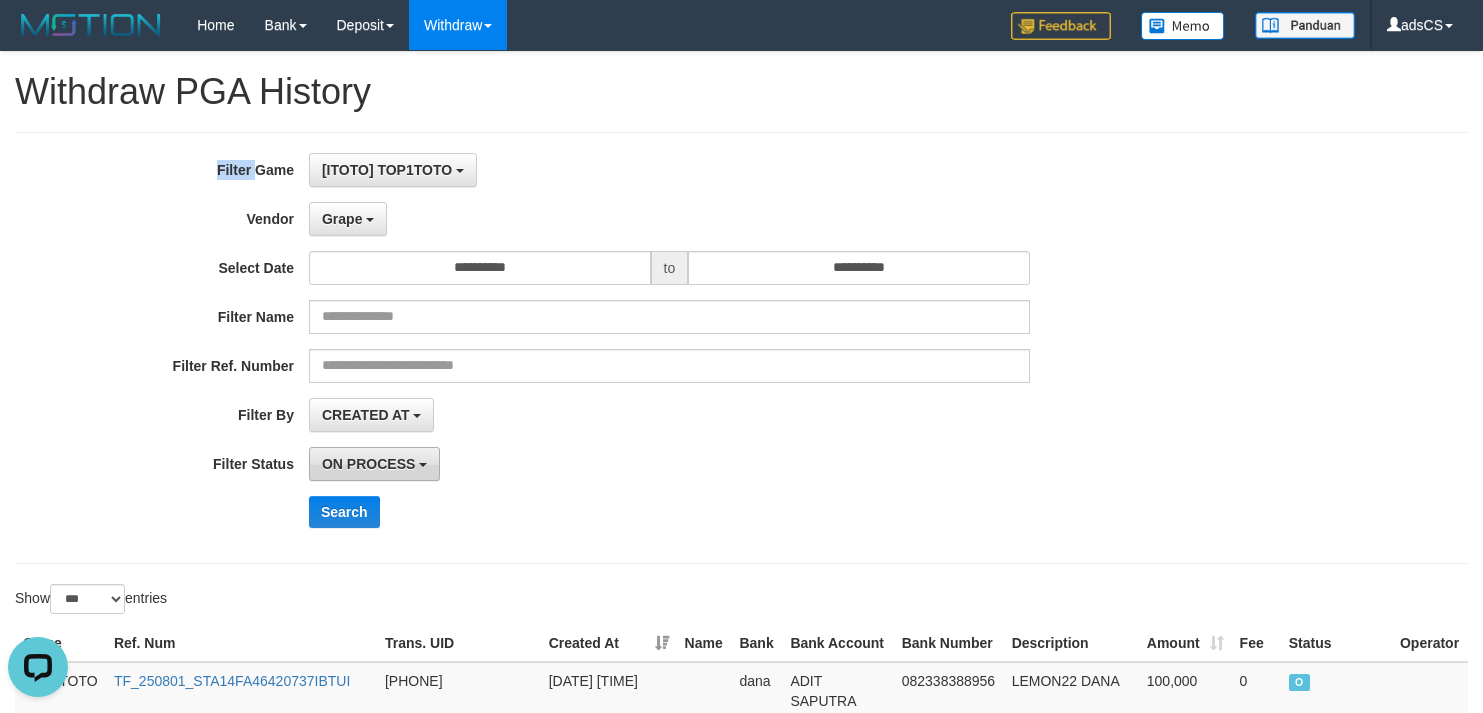 click on "ON PROCESS" at bounding box center [368, 464] 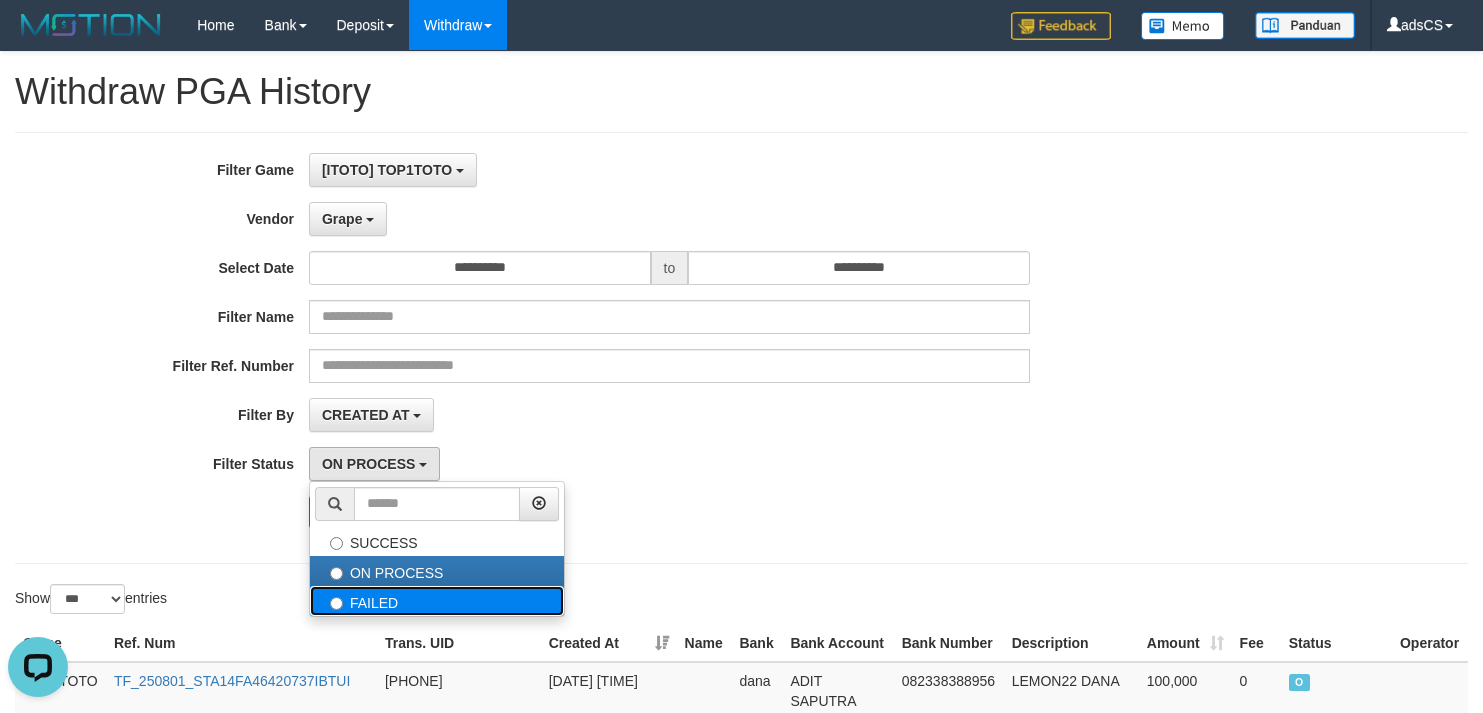 click on "FAILED" at bounding box center [437, 601] 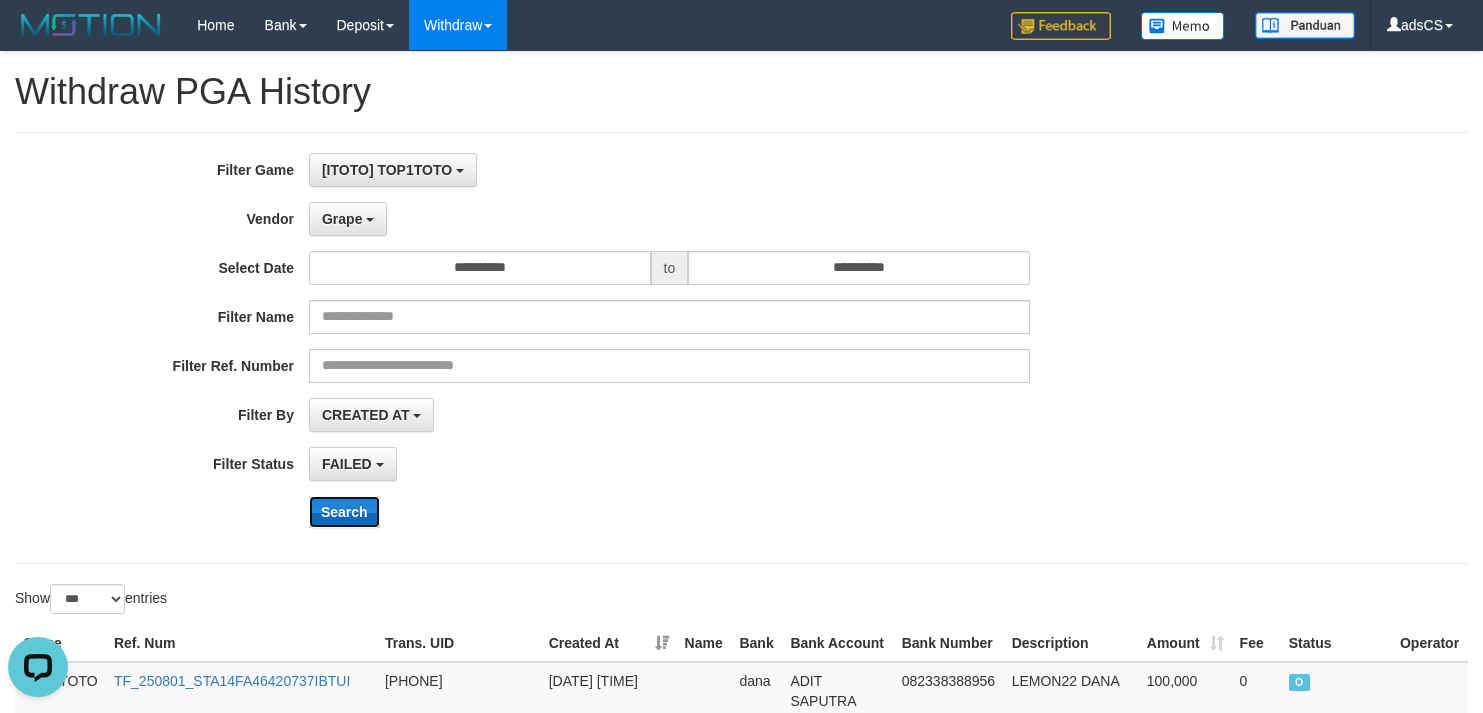 click on "Search" at bounding box center [344, 512] 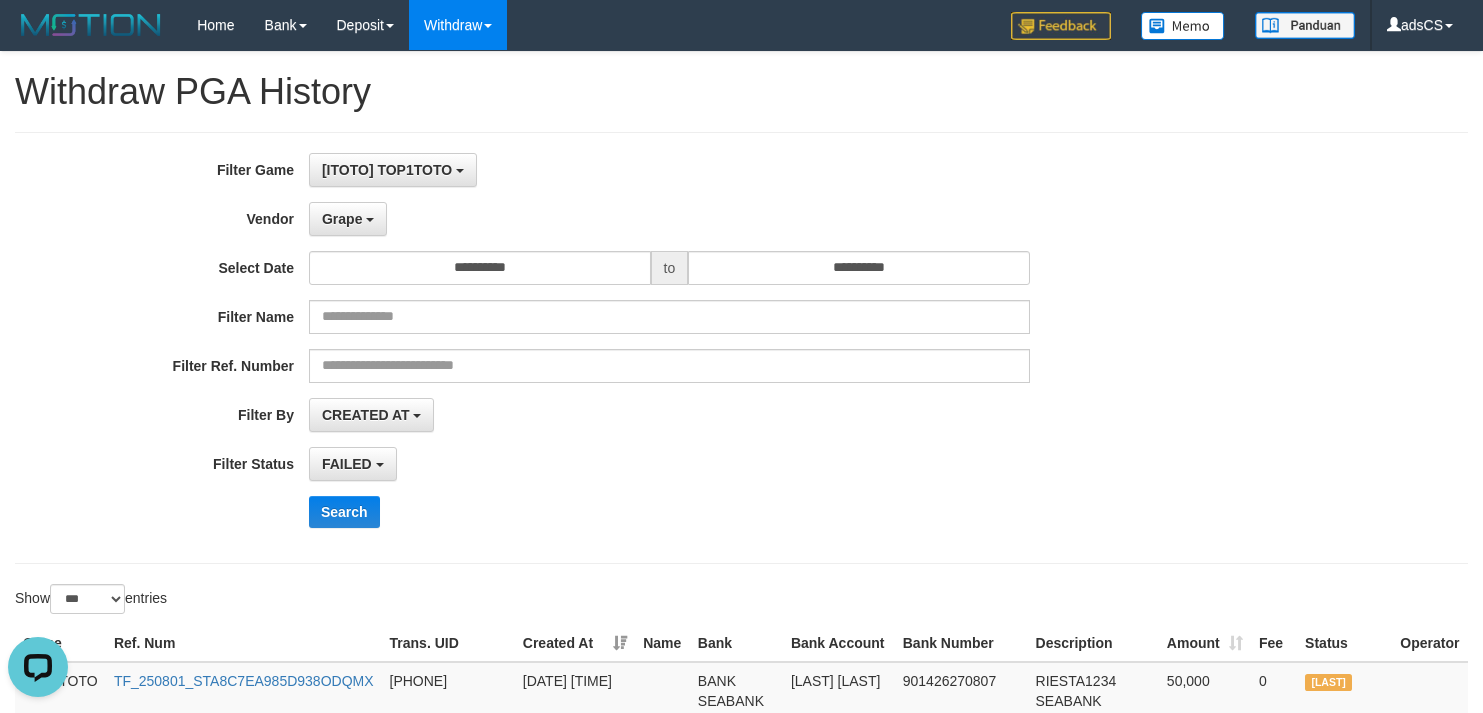 click on "**********" at bounding box center (618, 464) 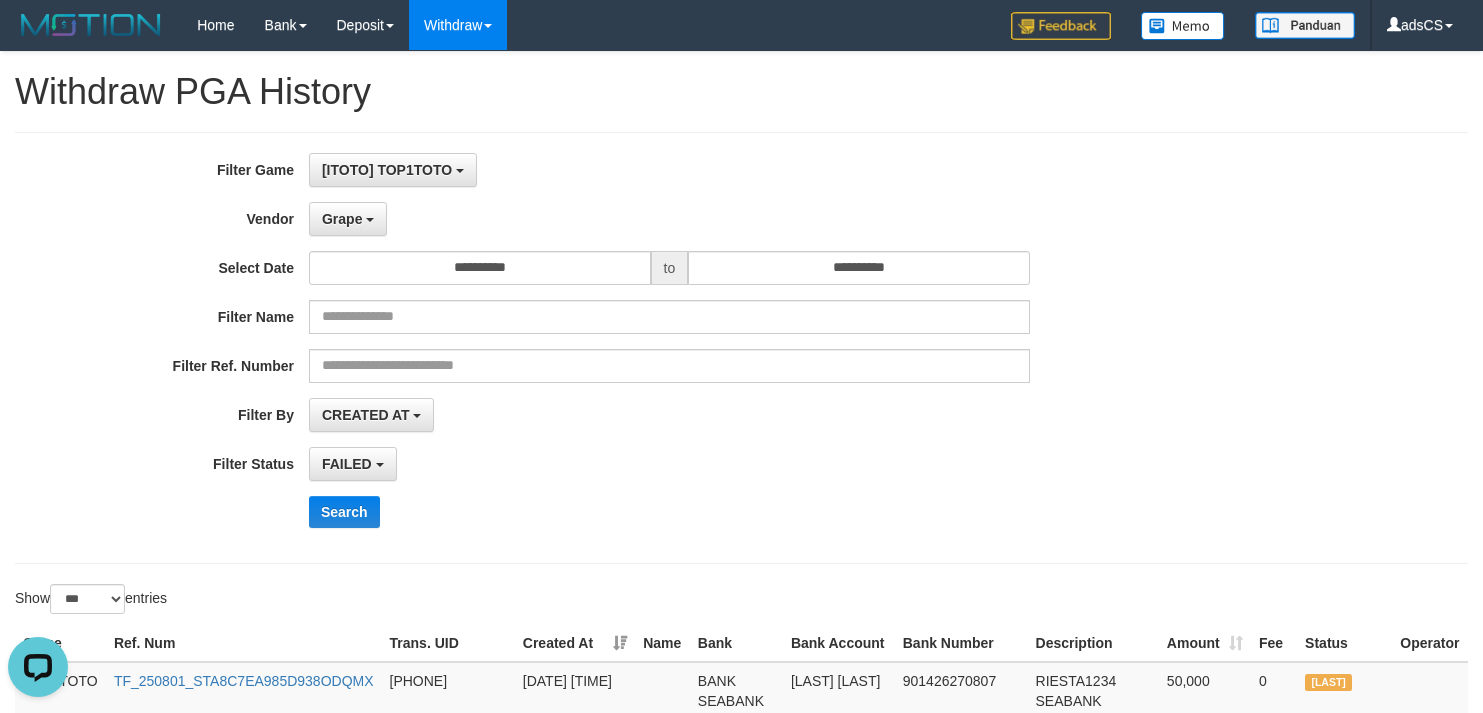 scroll, scrollTop: 1222, scrollLeft: 0, axis: vertical 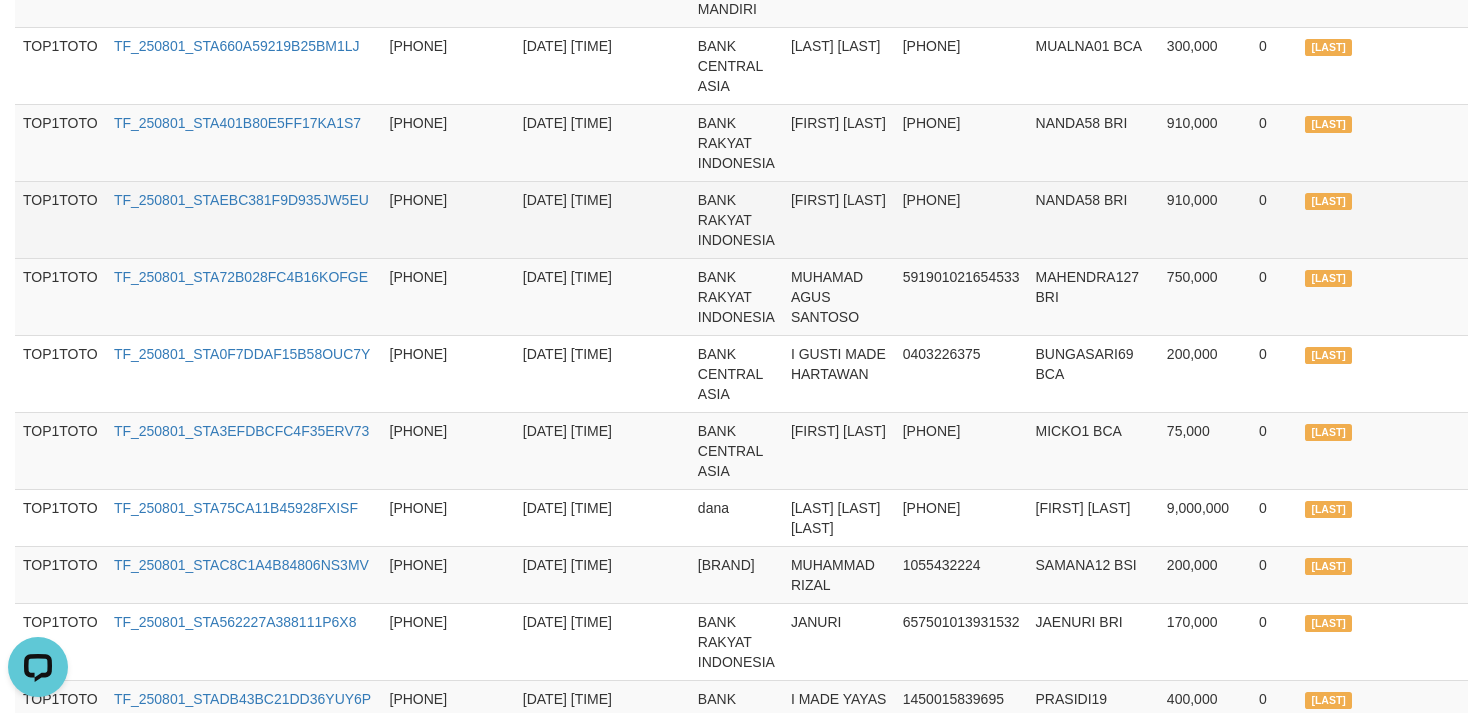 click on "[LAST]" at bounding box center [1344, 219] 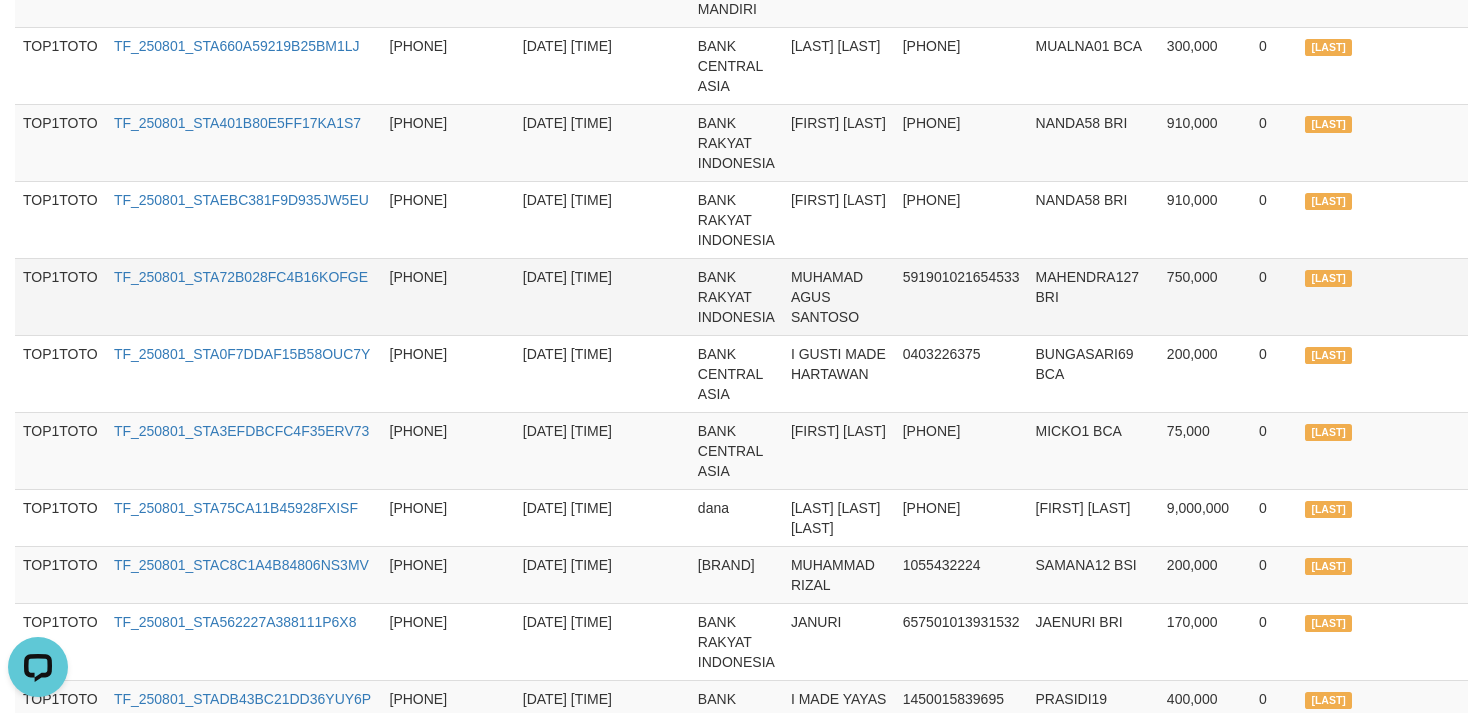 click at bounding box center (1430, 296) 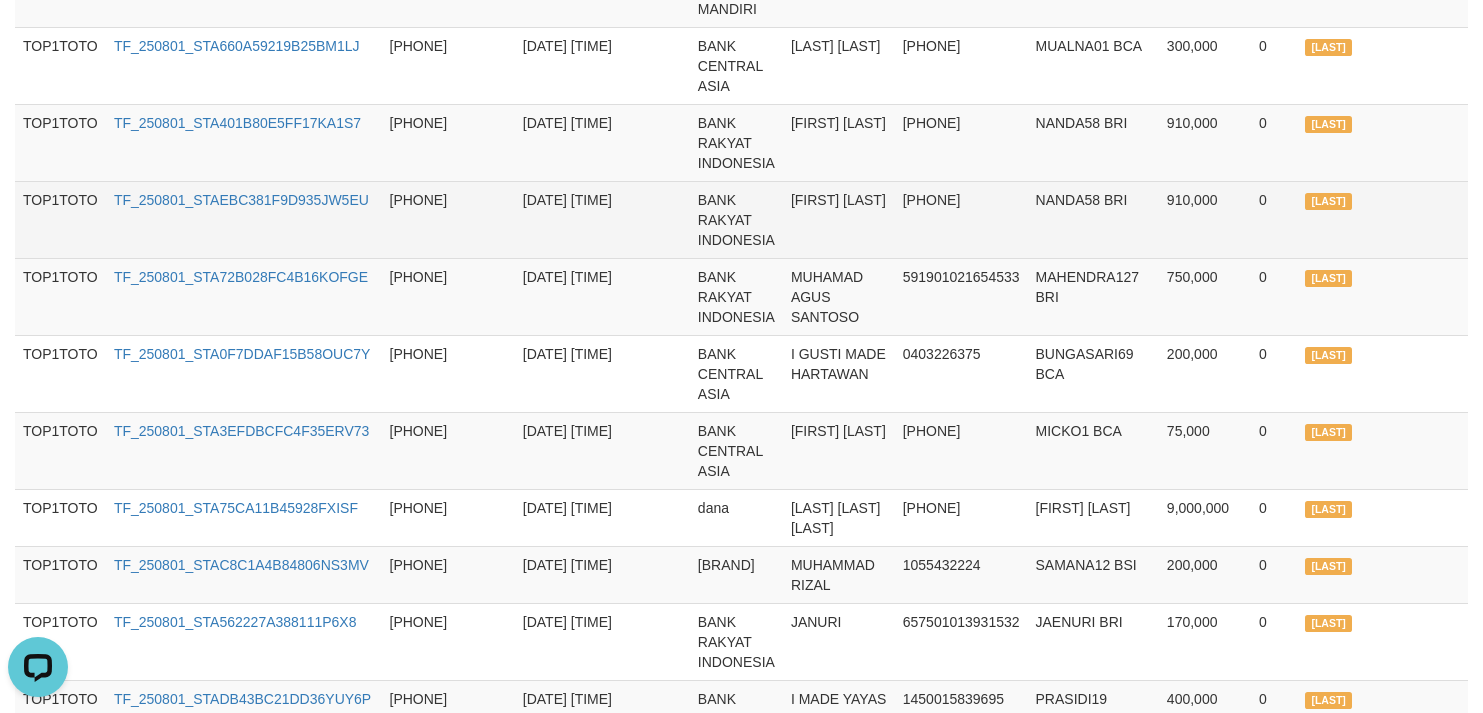 drag, startPoint x: 1433, startPoint y: 357, endPoint x: 1055, endPoint y: 335, distance: 378.63968 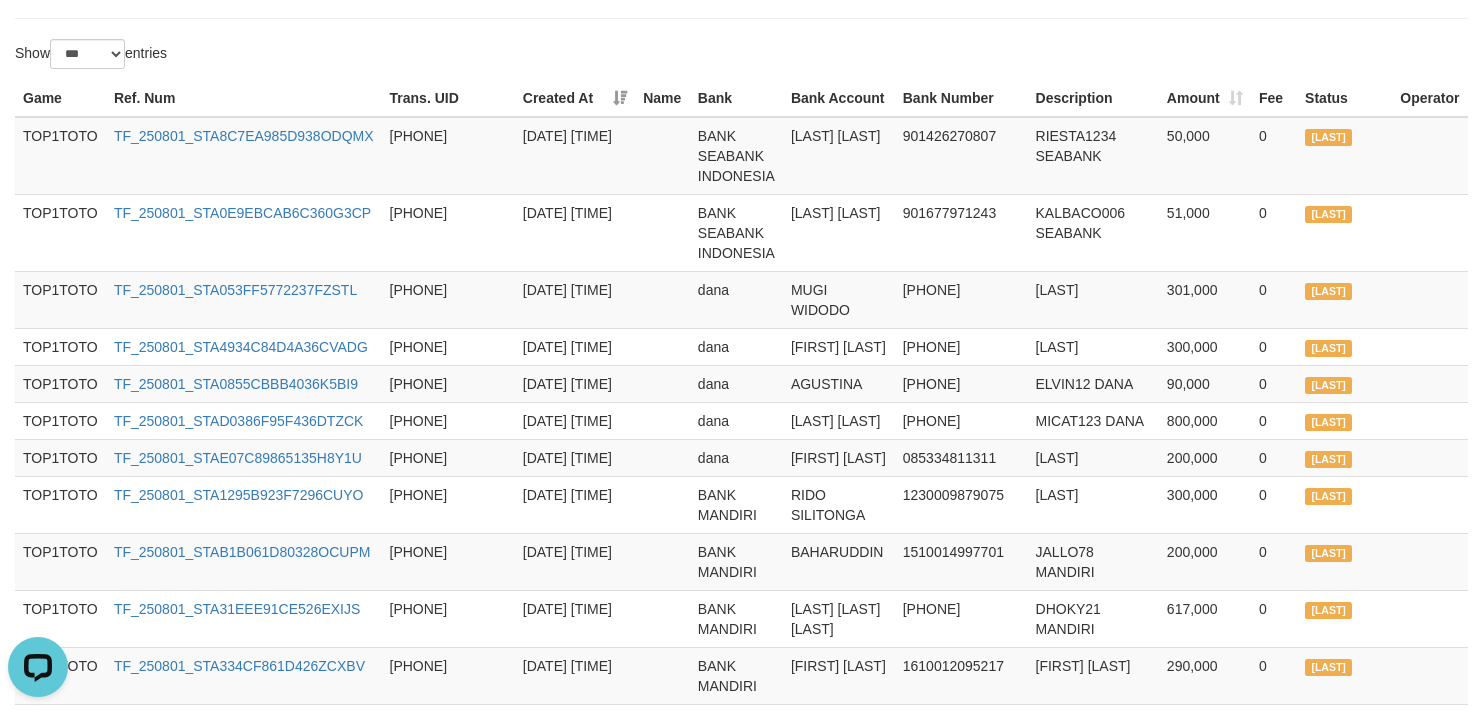 scroll, scrollTop: 0, scrollLeft: 0, axis: both 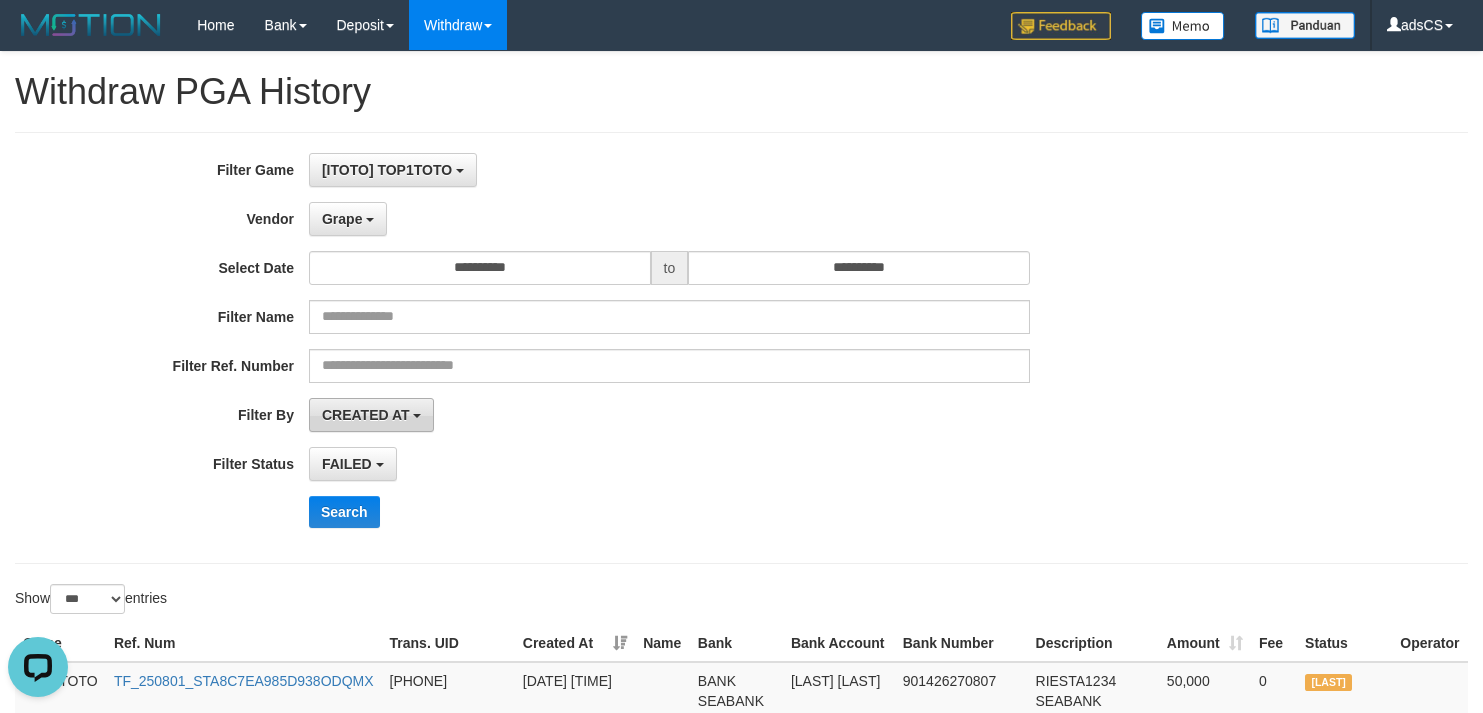 click on "CREATED AT" at bounding box center (366, 415) 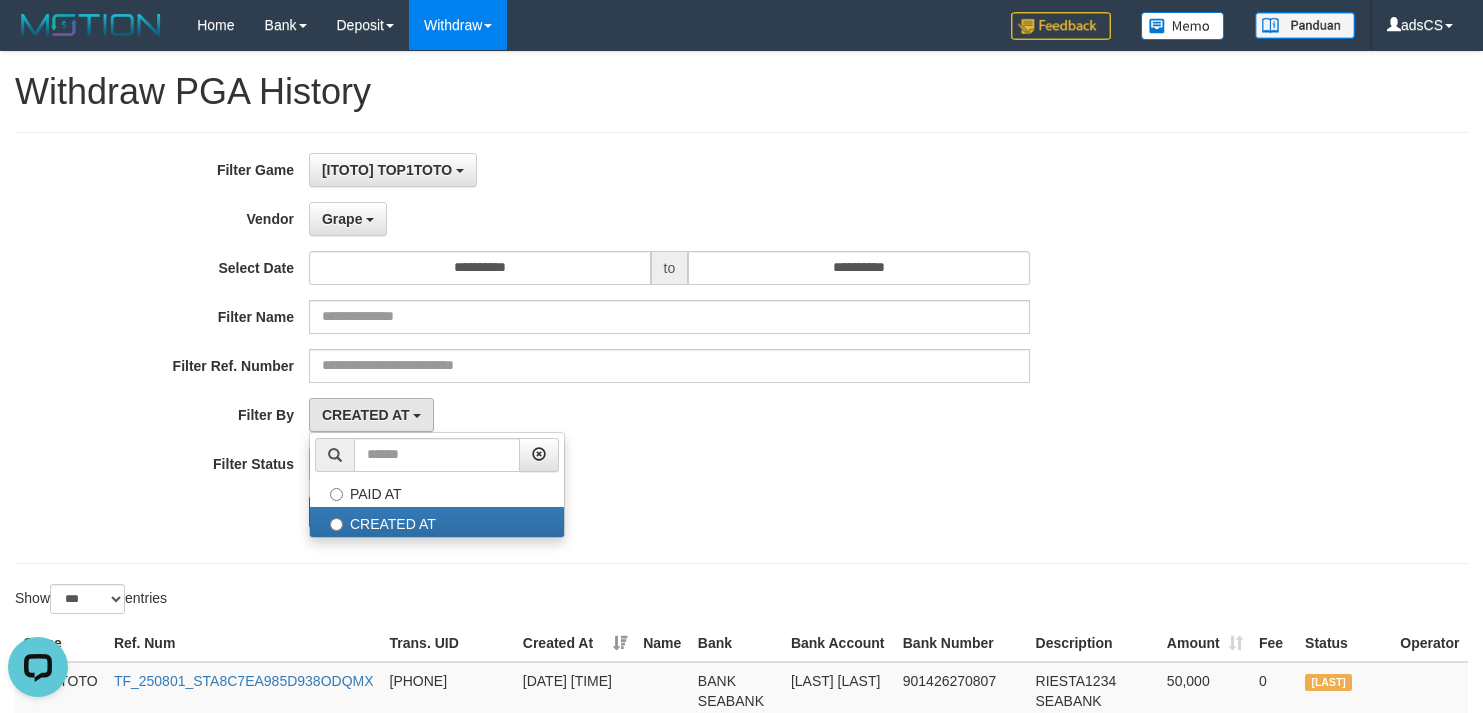 click on "CREATED AT
PAID AT
CREATED AT" at bounding box center (669, 415) 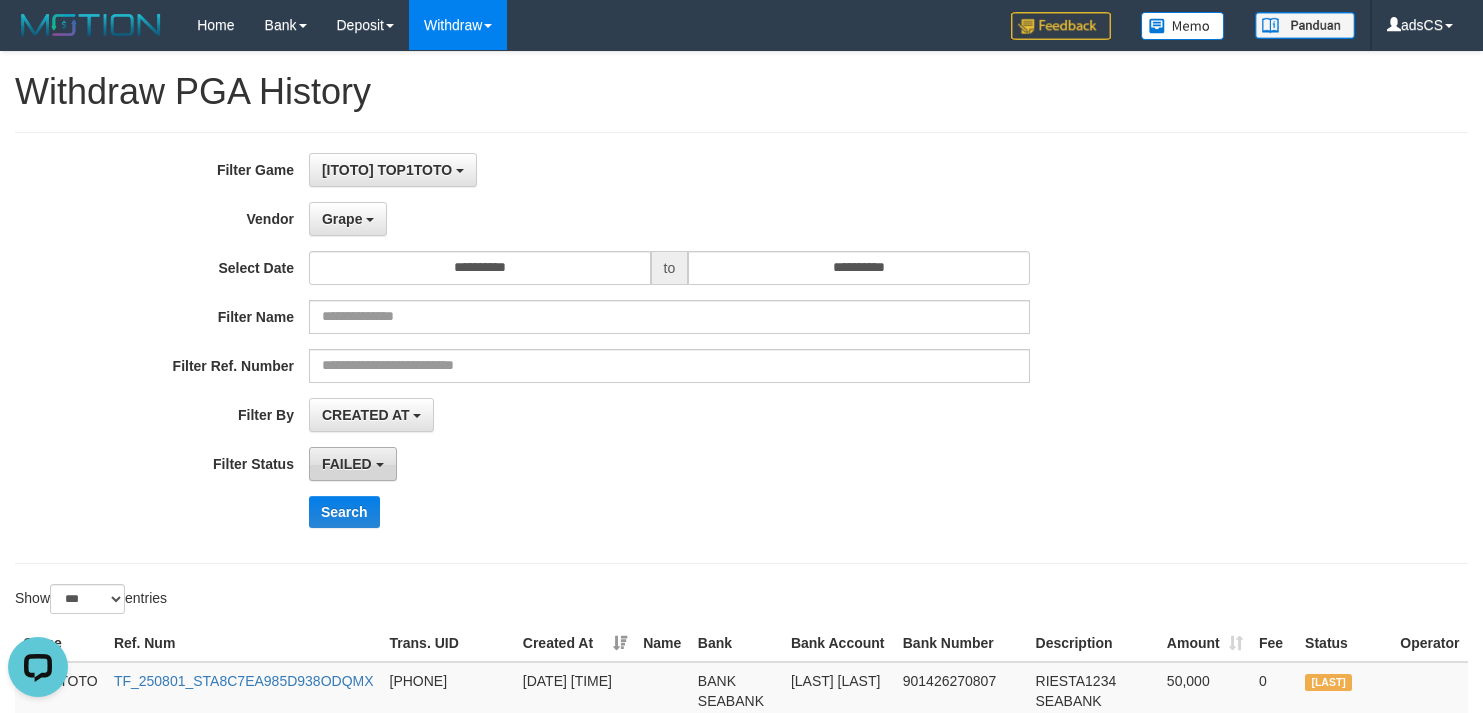 click on "FAILED" at bounding box center [347, 464] 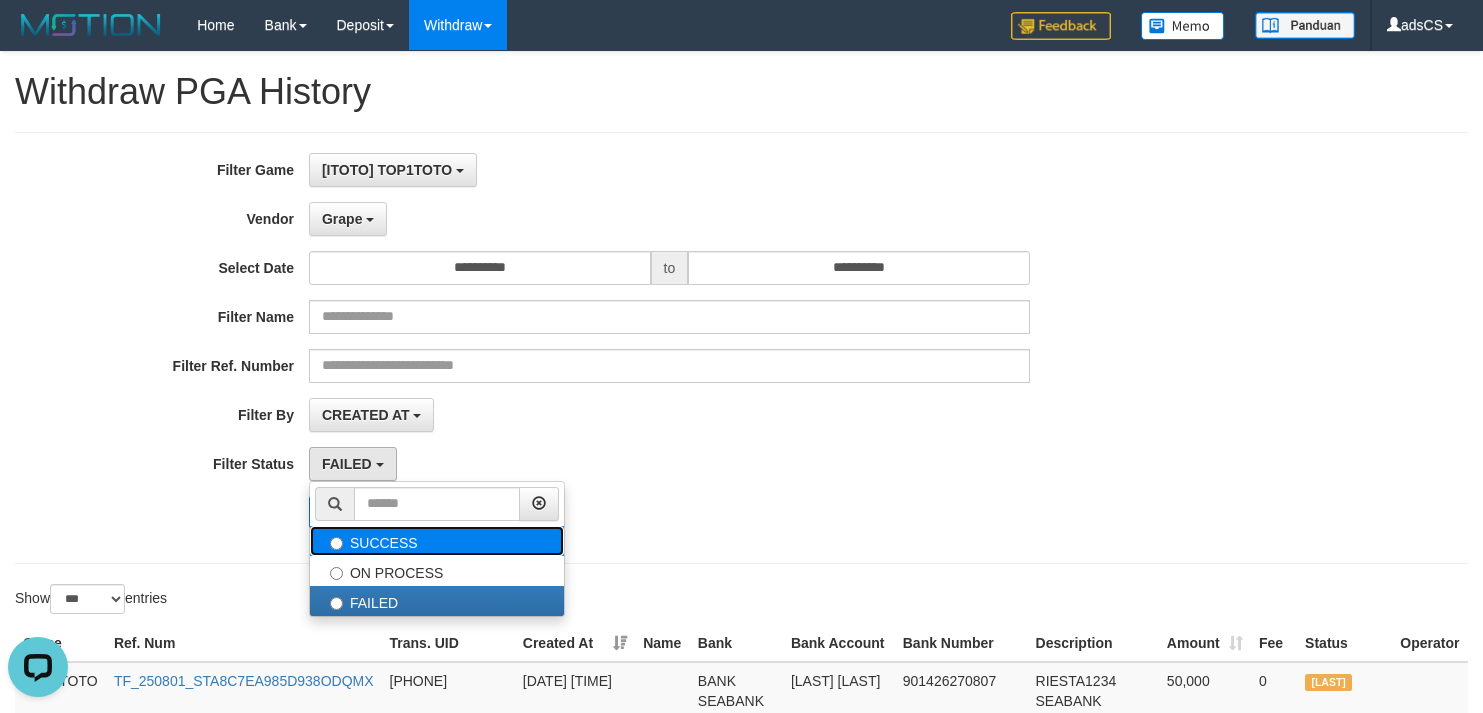 click on "SUCCESS" at bounding box center (437, 541) 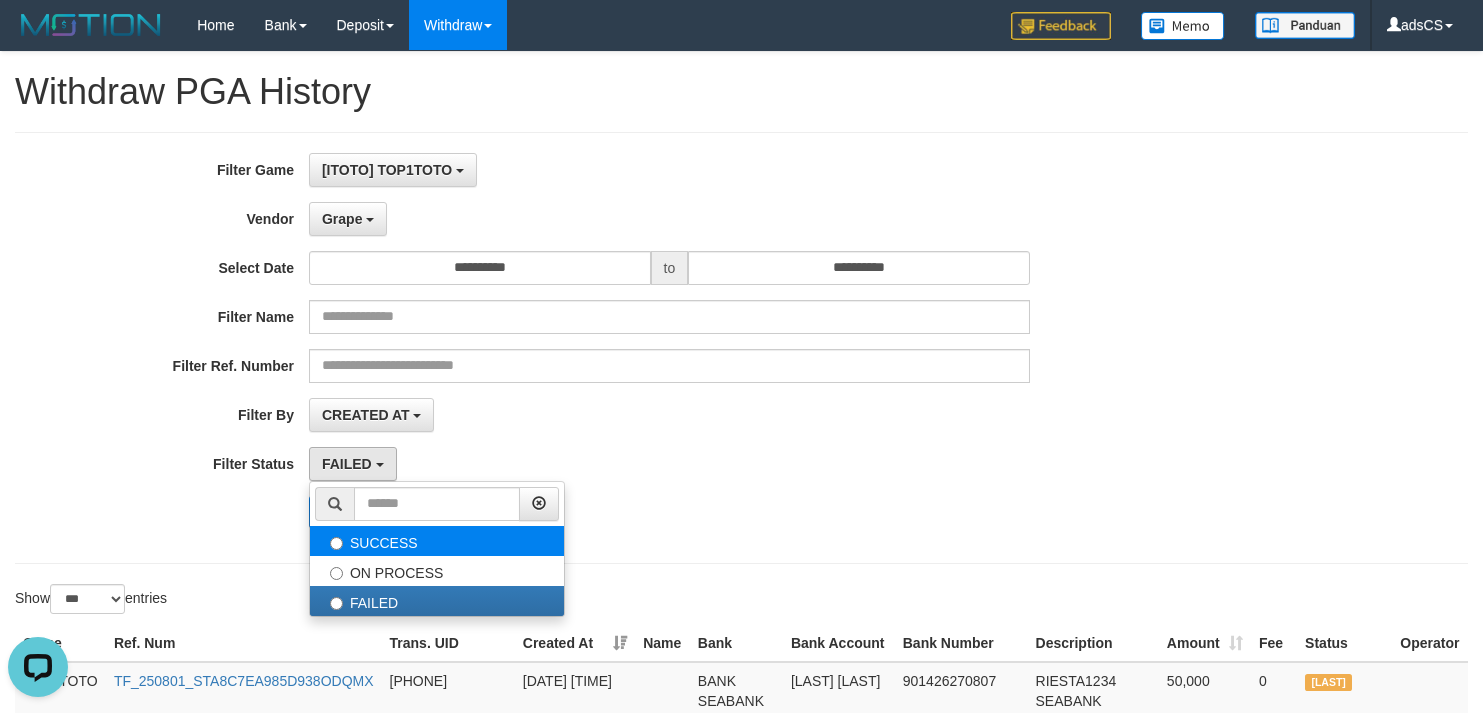 select on "*" 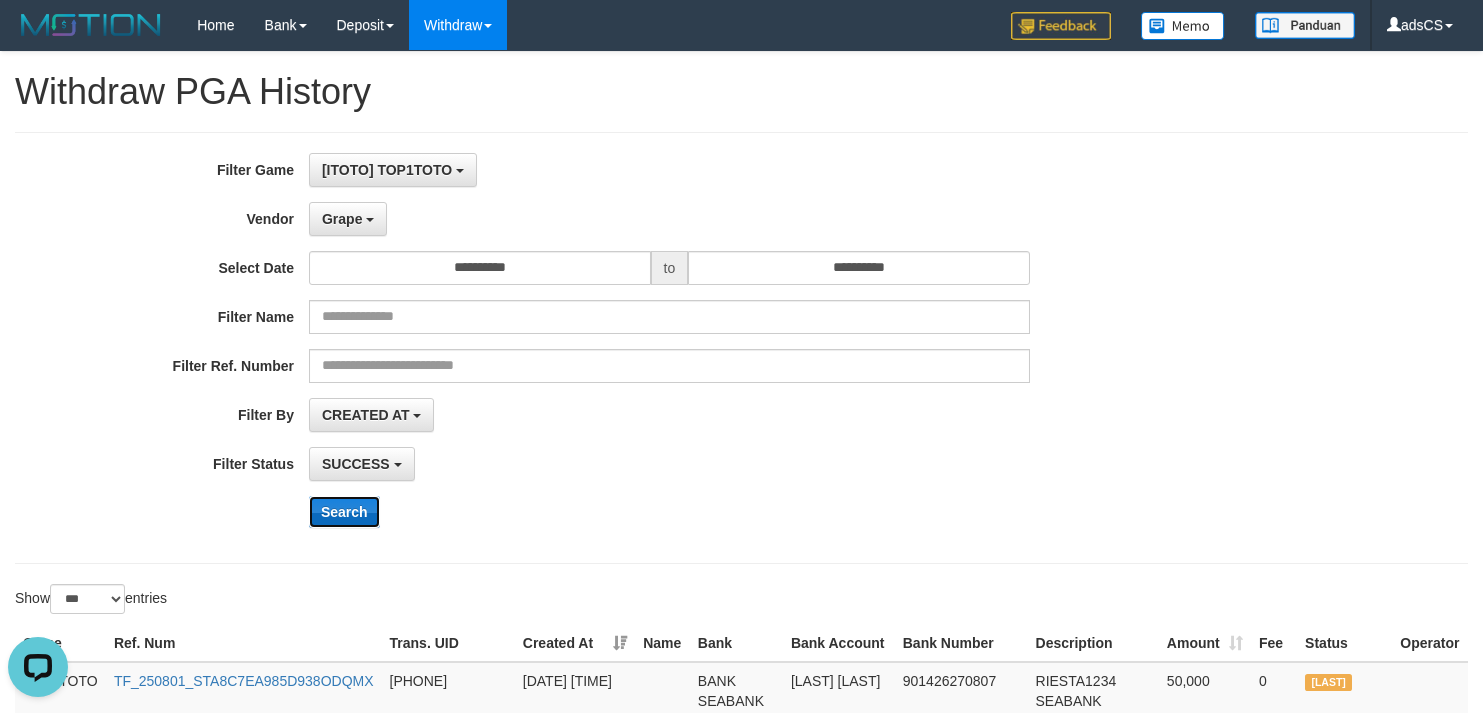 click on "Search" at bounding box center (344, 512) 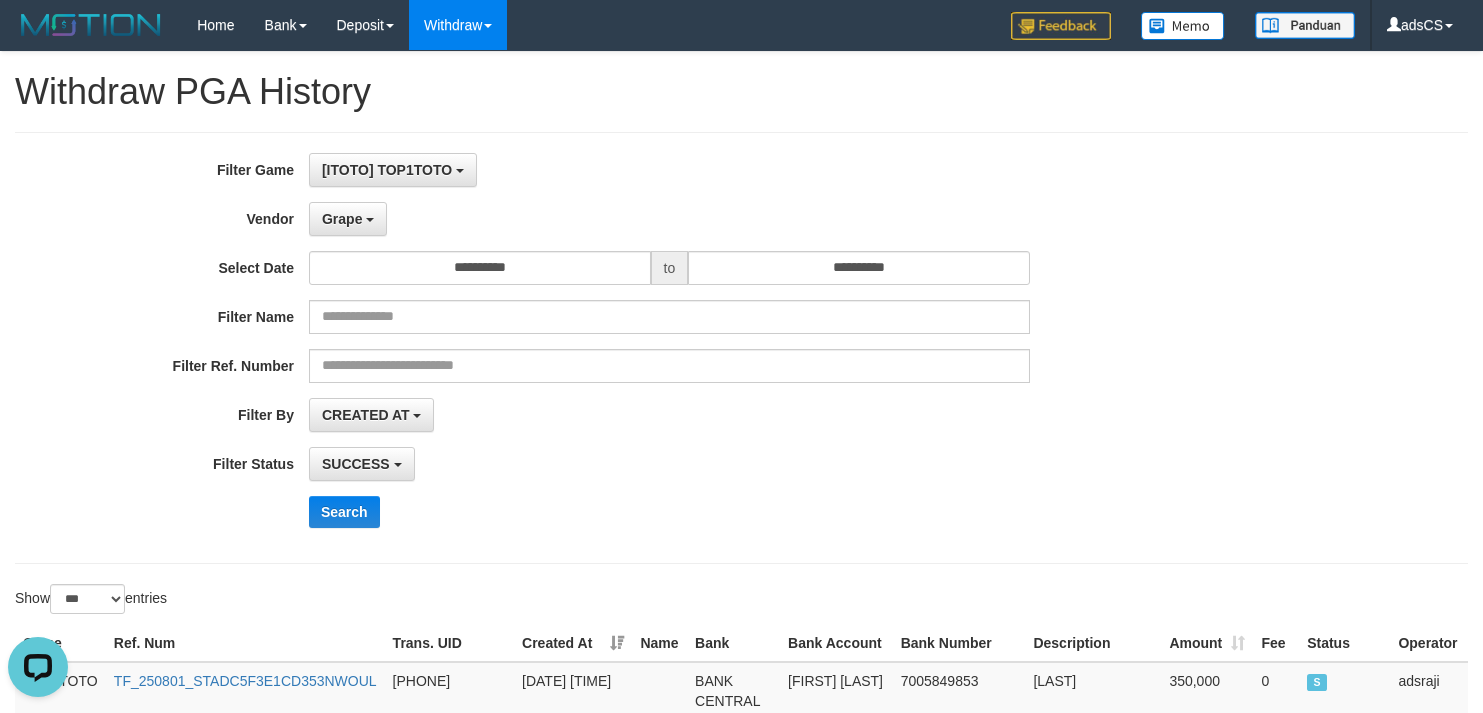 drag, startPoint x: 1327, startPoint y: 395, endPoint x: 1327, endPoint y: 384, distance: 11 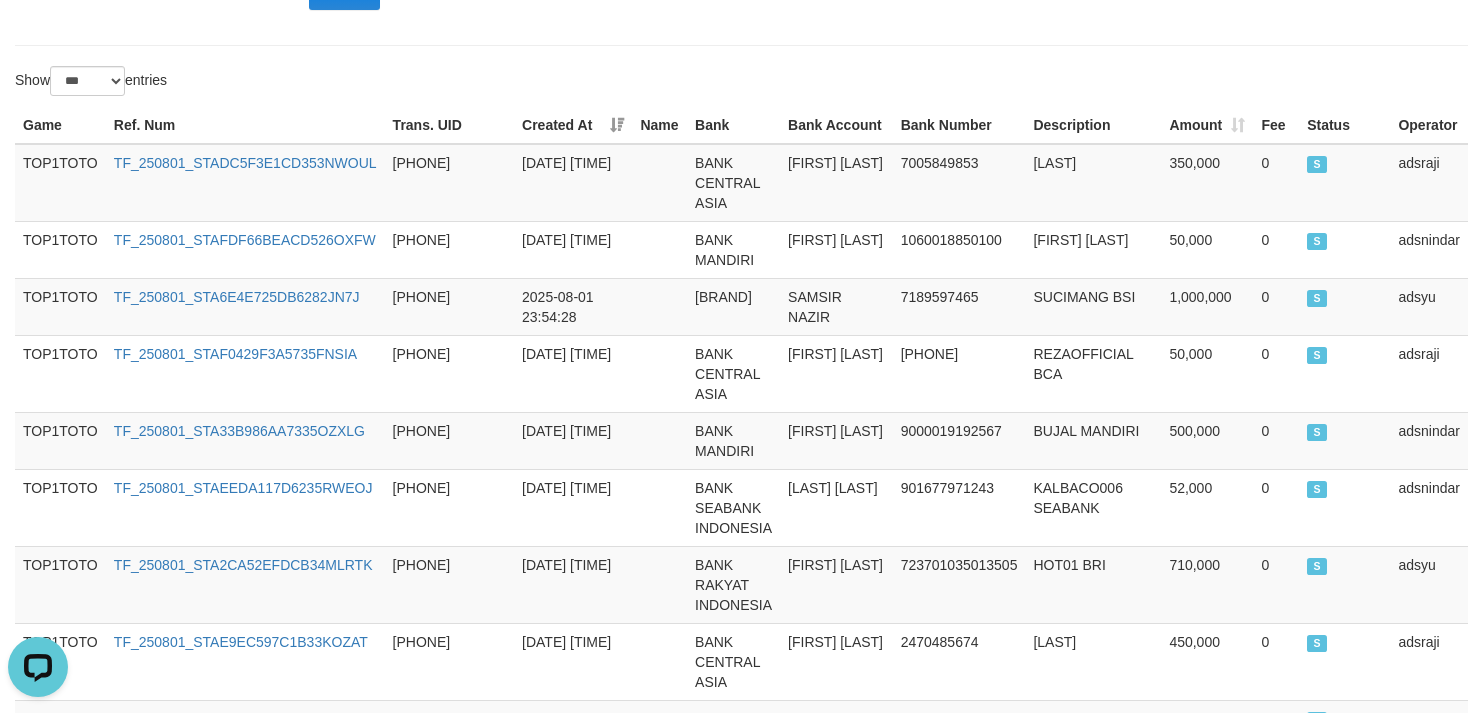 scroll, scrollTop: 0, scrollLeft: 0, axis: both 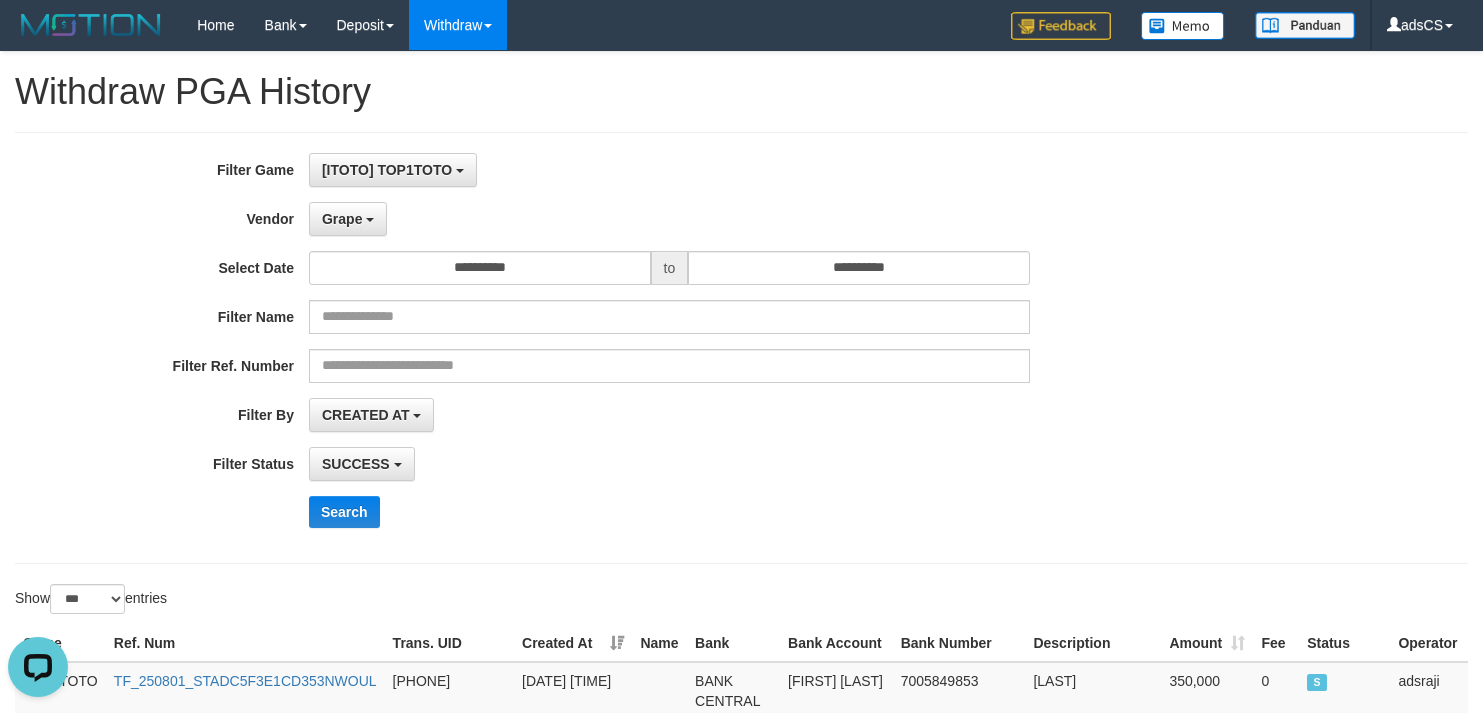 click on "**********" at bounding box center (741, 348) 